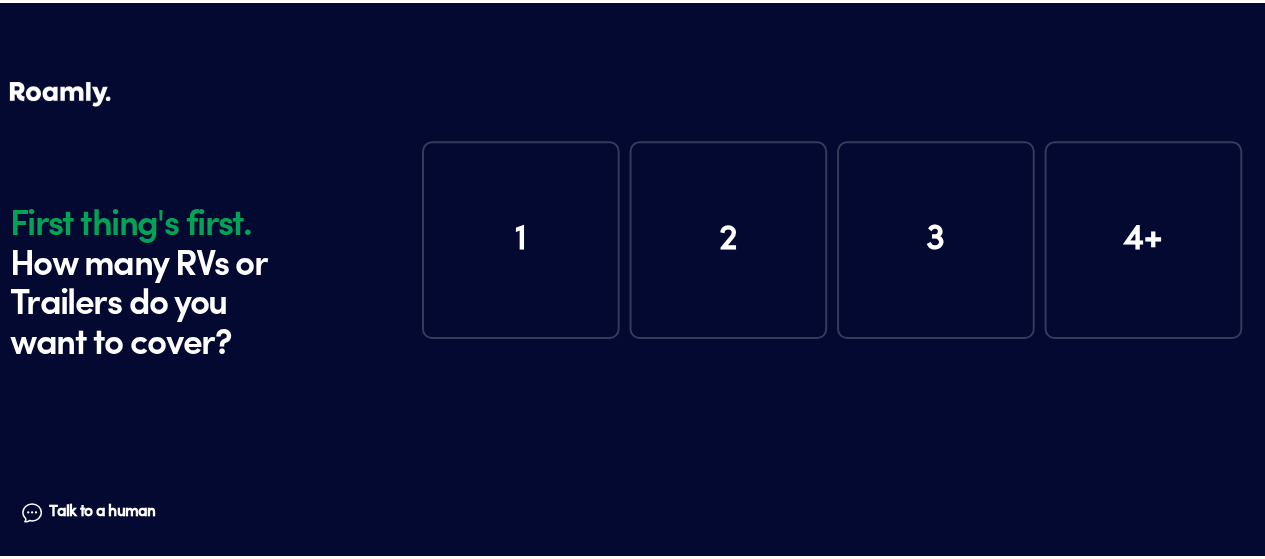scroll, scrollTop: 0, scrollLeft: 0, axis: both 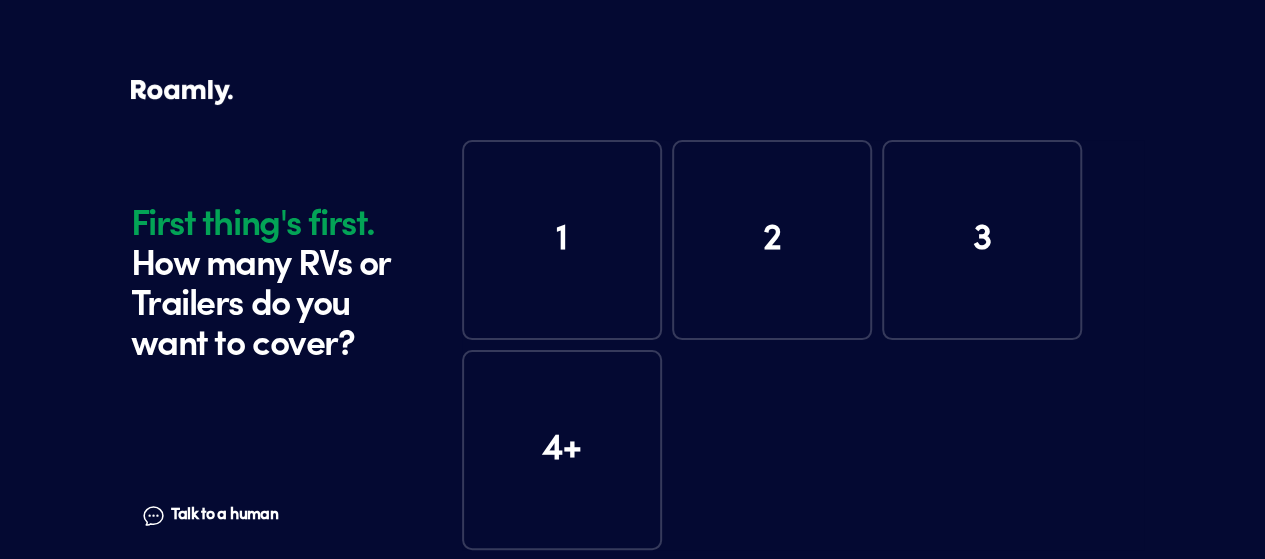 click on "1" at bounding box center [562, 240] 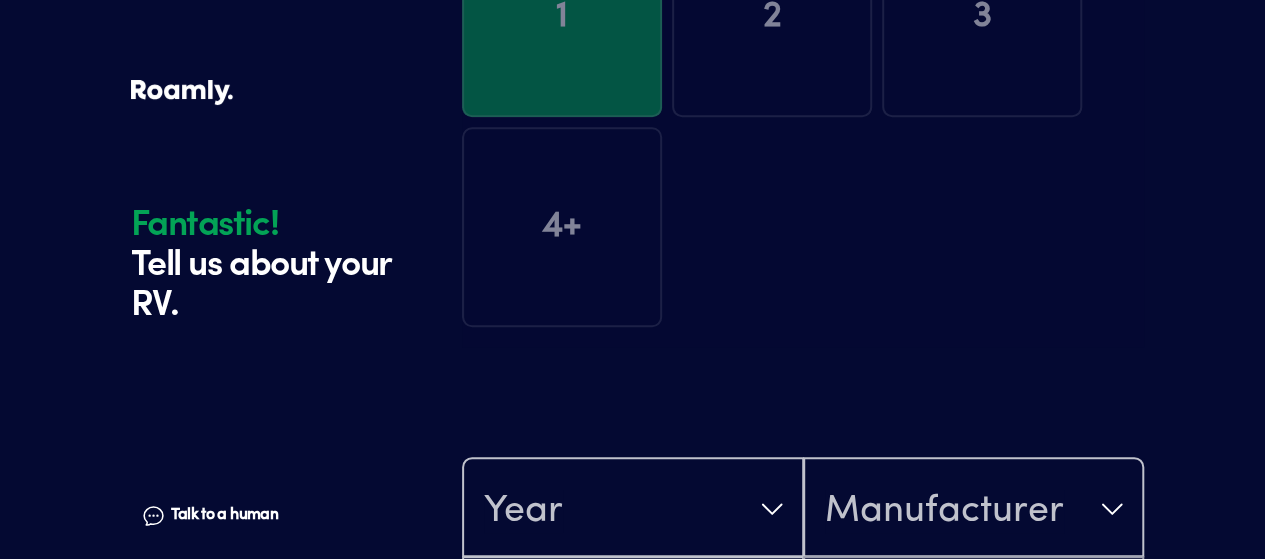 scroll, scrollTop: 390, scrollLeft: 0, axis: vertical 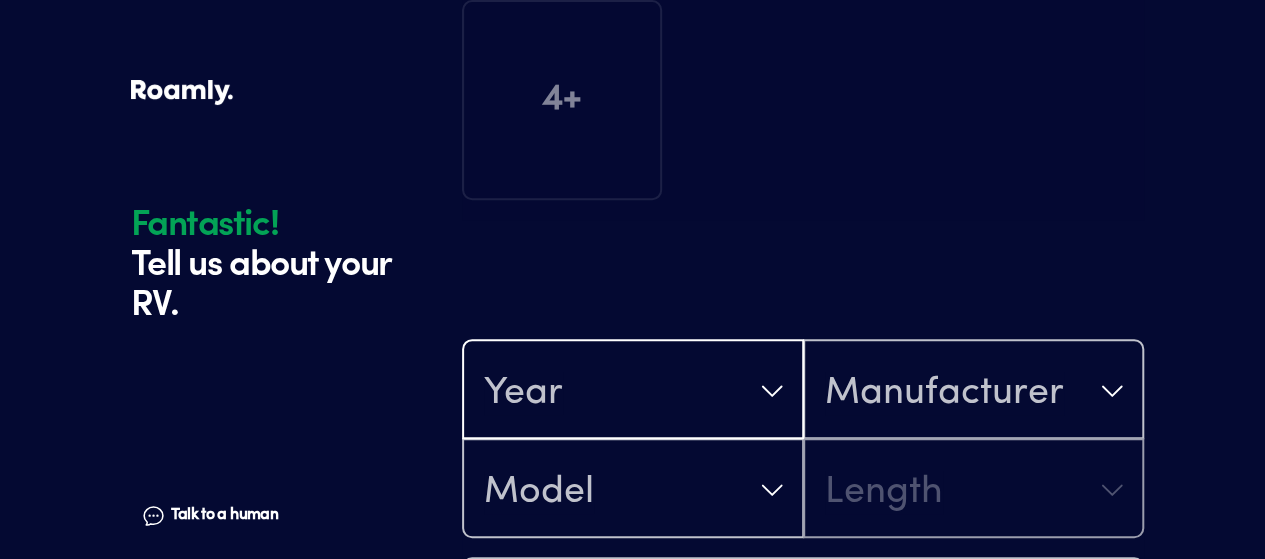 click on "Year" at bounding box center (633, 391) 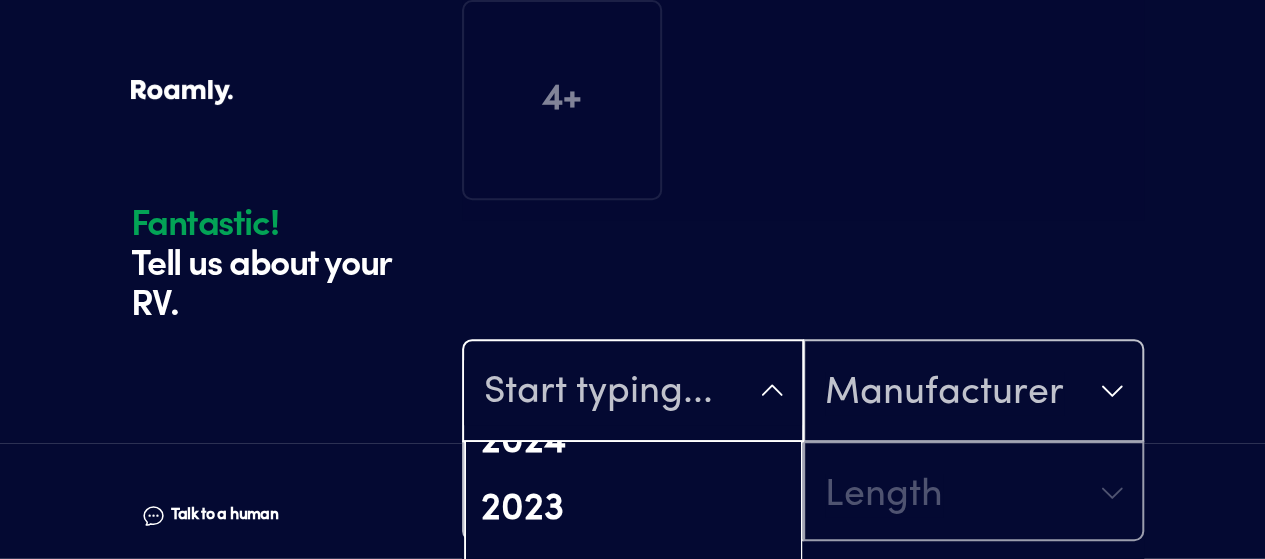 scroll, scrollTop: 237, scrollLeft: 0, axis: vertical 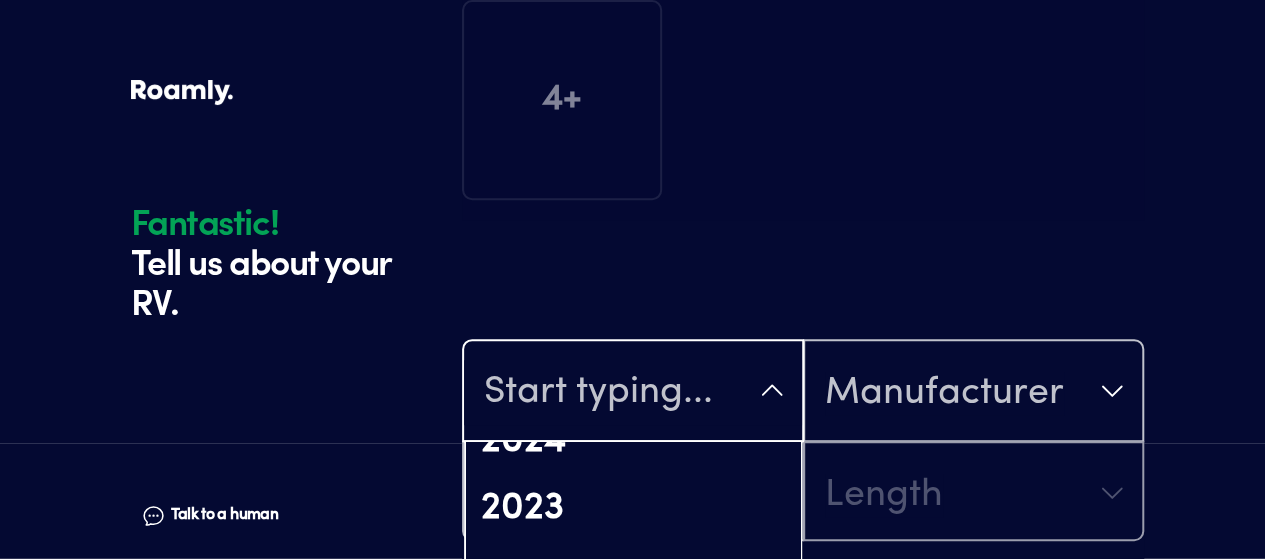 click on "2021" at bounding box center (633, 644) 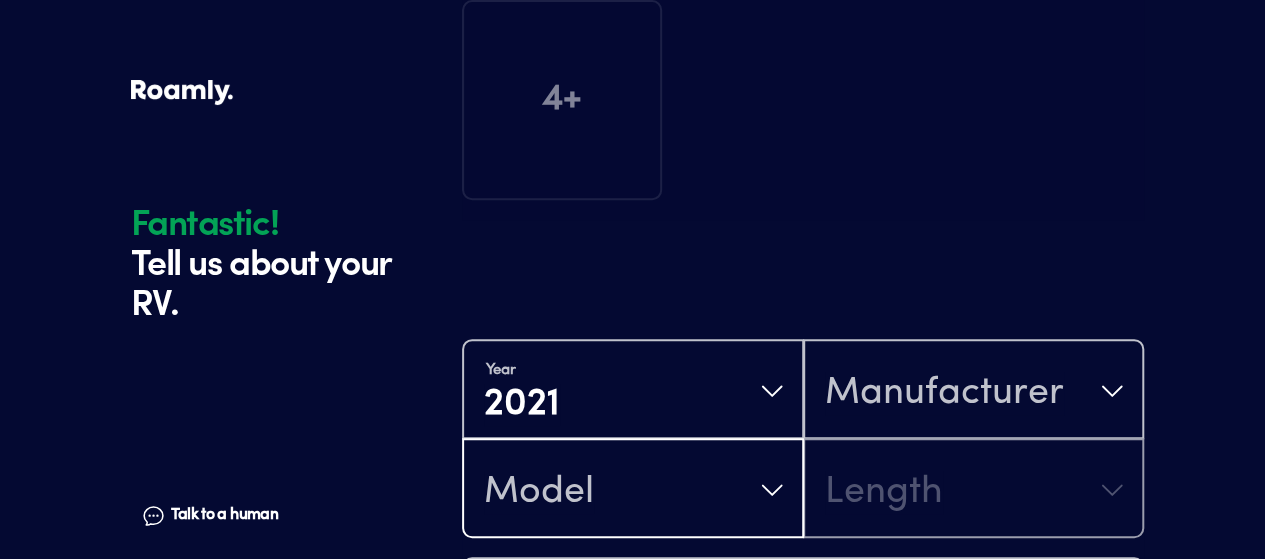 click on "Model" at bounding box center (539, 492) 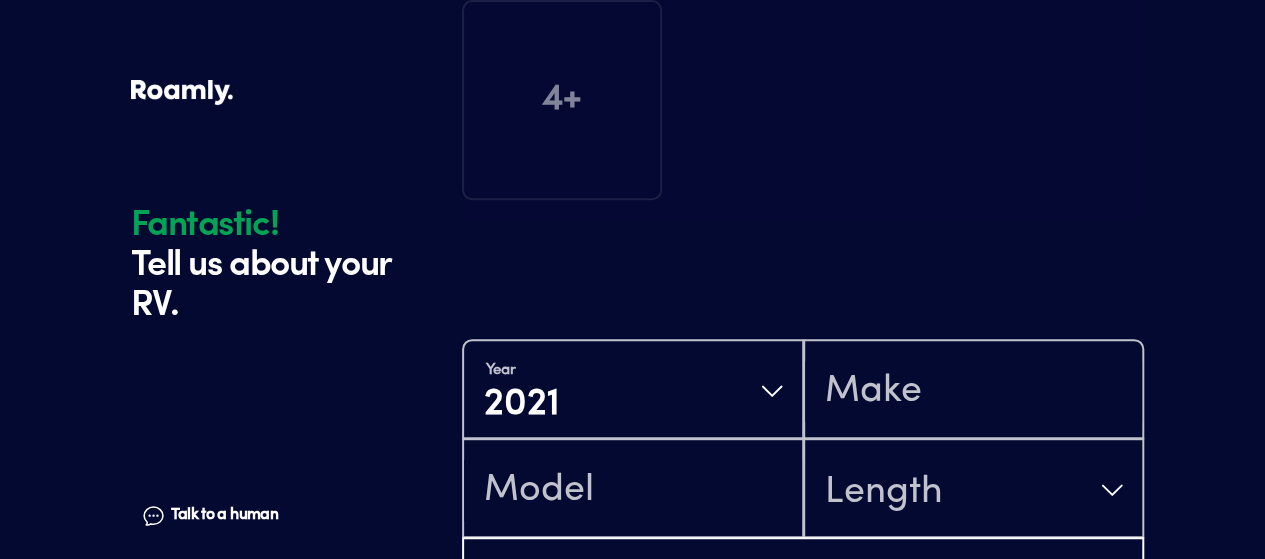 click on "Vehicle type" at bounding box center (803, 589) 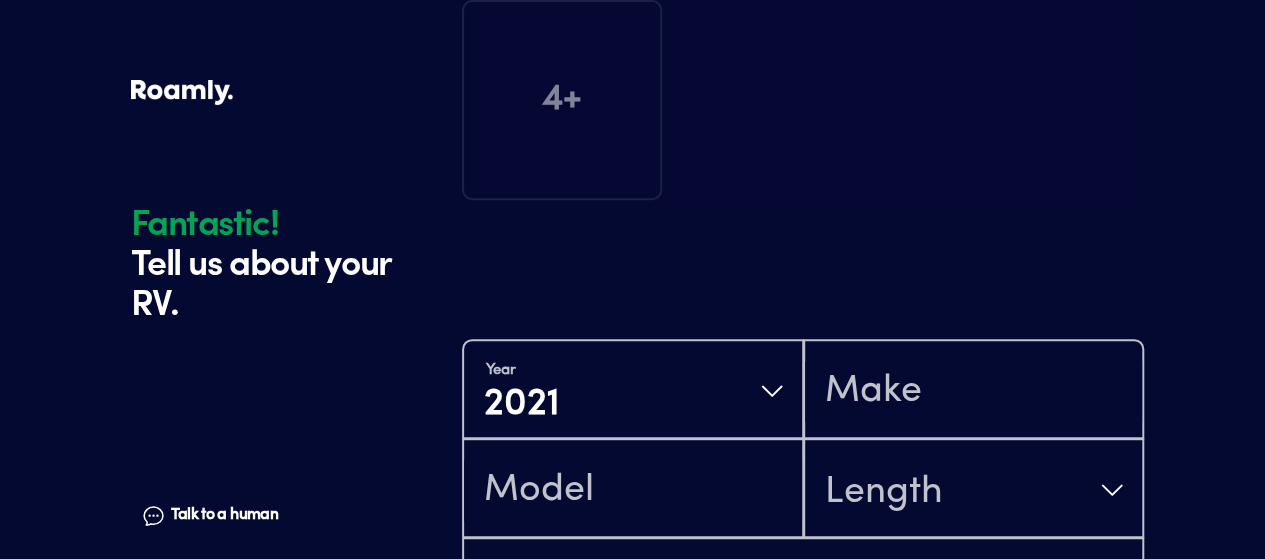 scroll, scrollTop: 252, scrollLeft: 0, axis: vertical 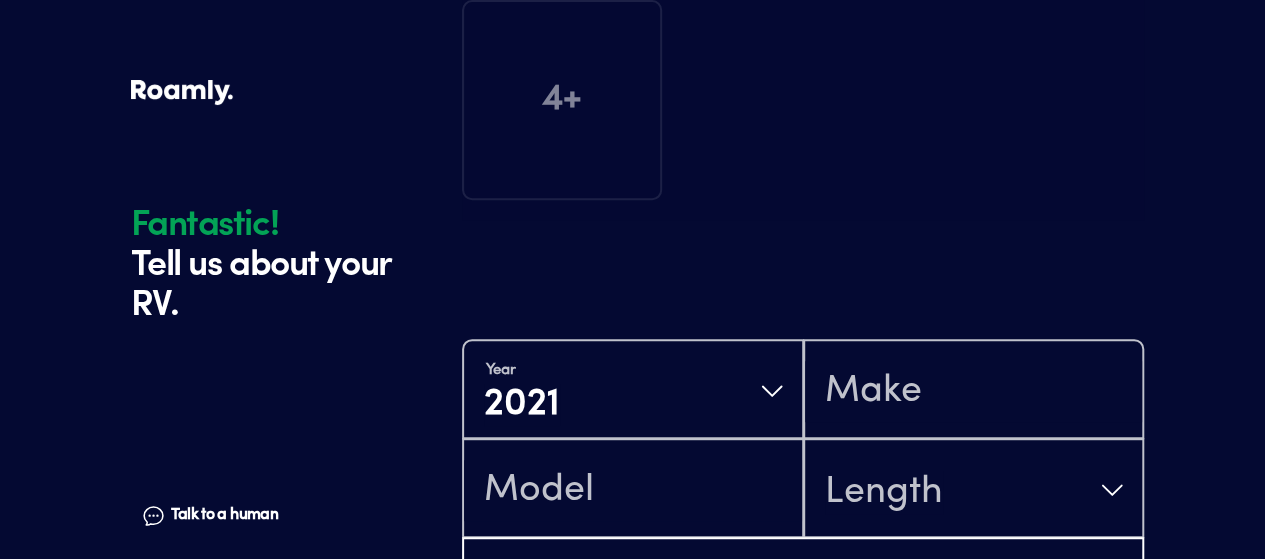 click on "Trailer" at bounding box center [803, 691] 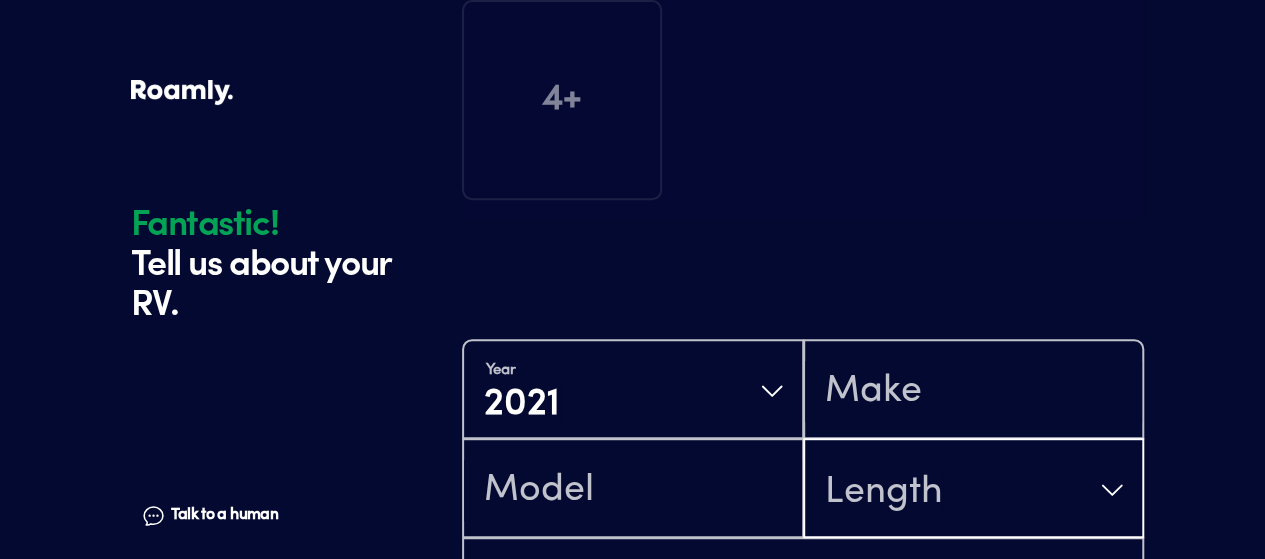 click on "Length" at bounding box center (884, 492) 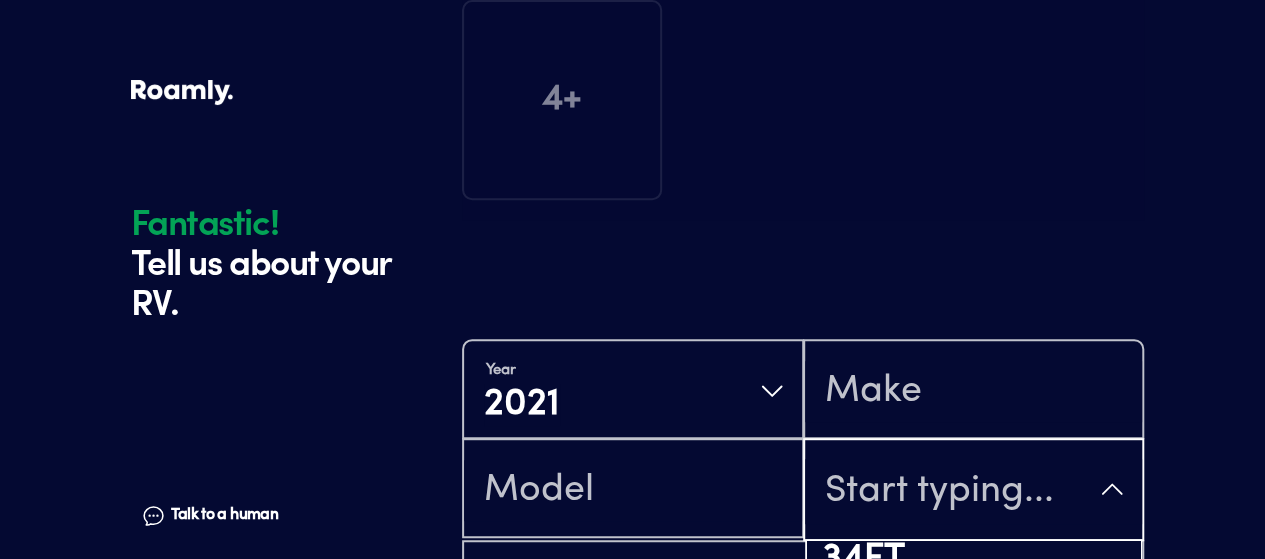 scroll, scrollTop: 759, scrollLeft: 0, axis: vertical 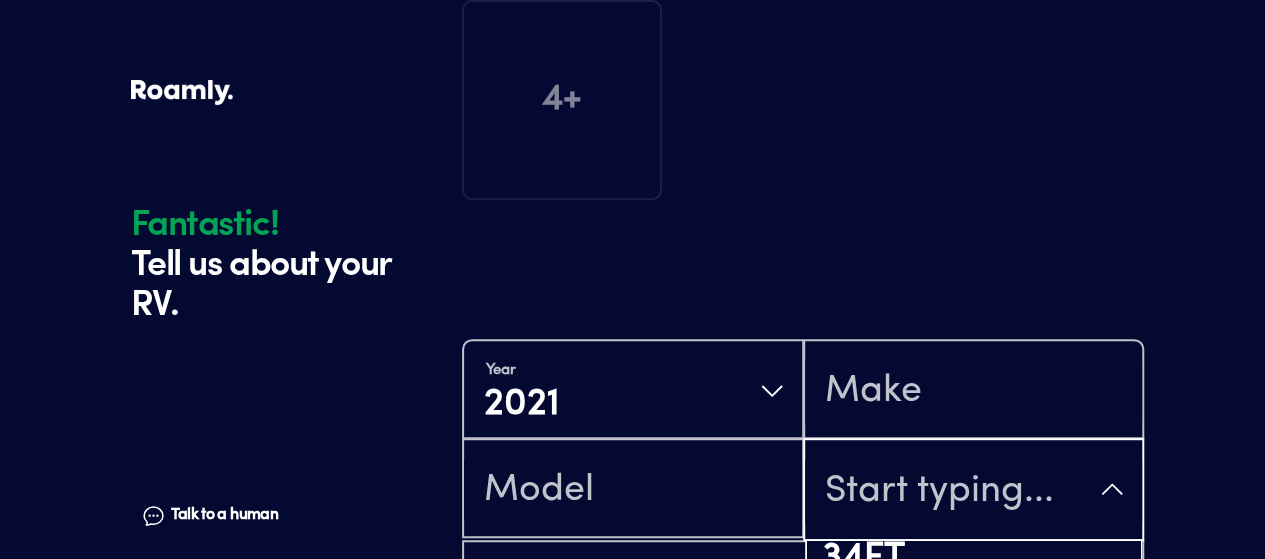 click on "32FT" at bounding box center (974, 694) 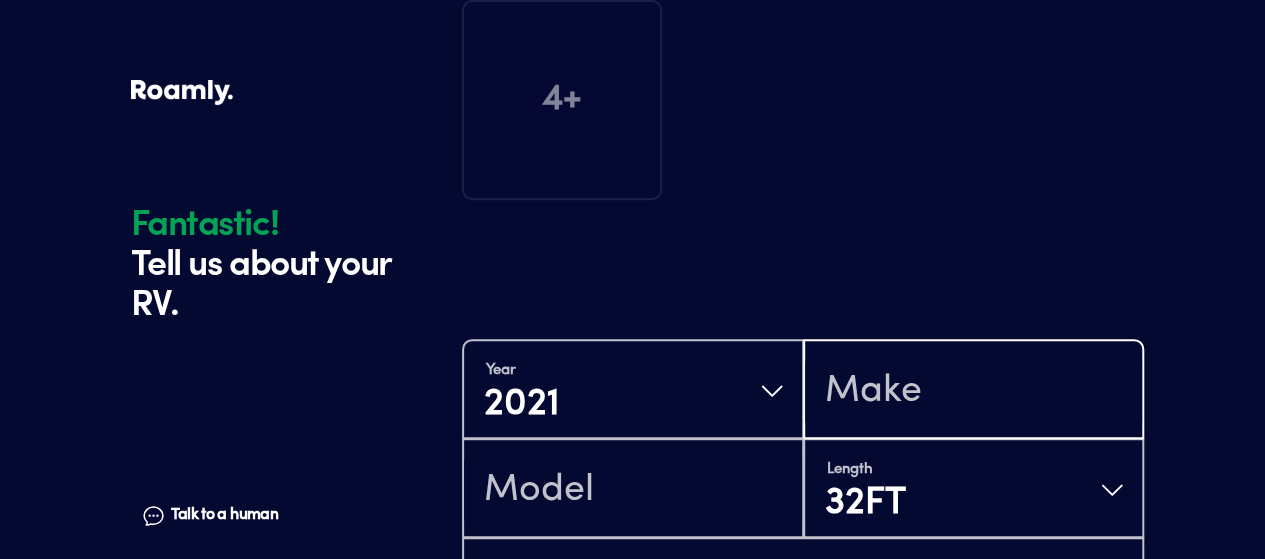 click at bounding box center [974, 391] 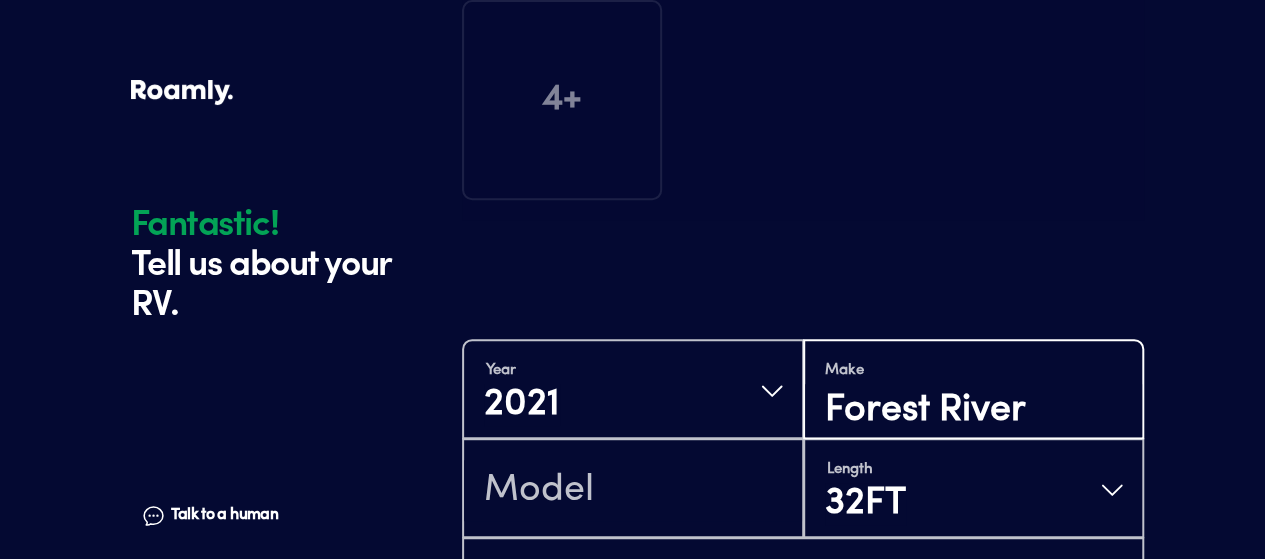 type on "Forest River" 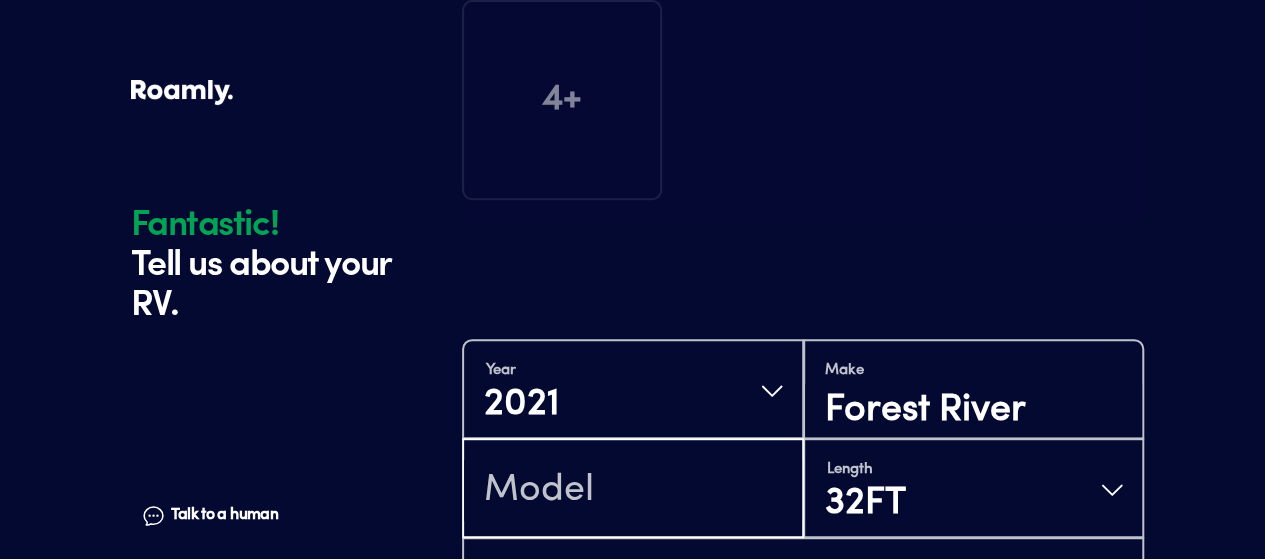 click at bounding box center [633, 490] 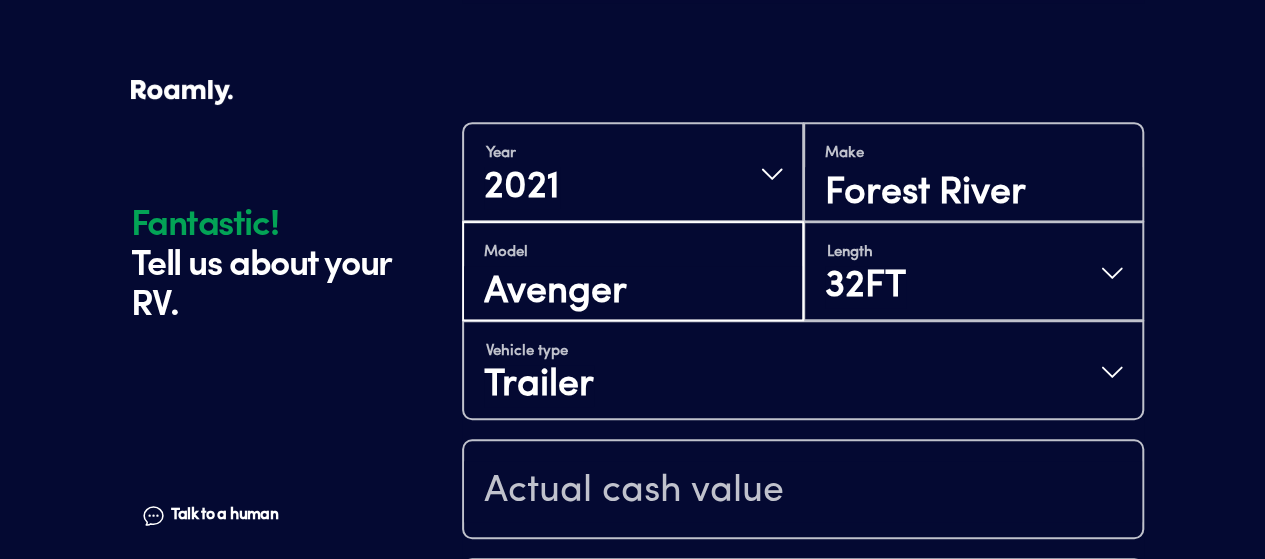 scroll, scrollTop: 608, scrollLeft: 0, axis: vertical 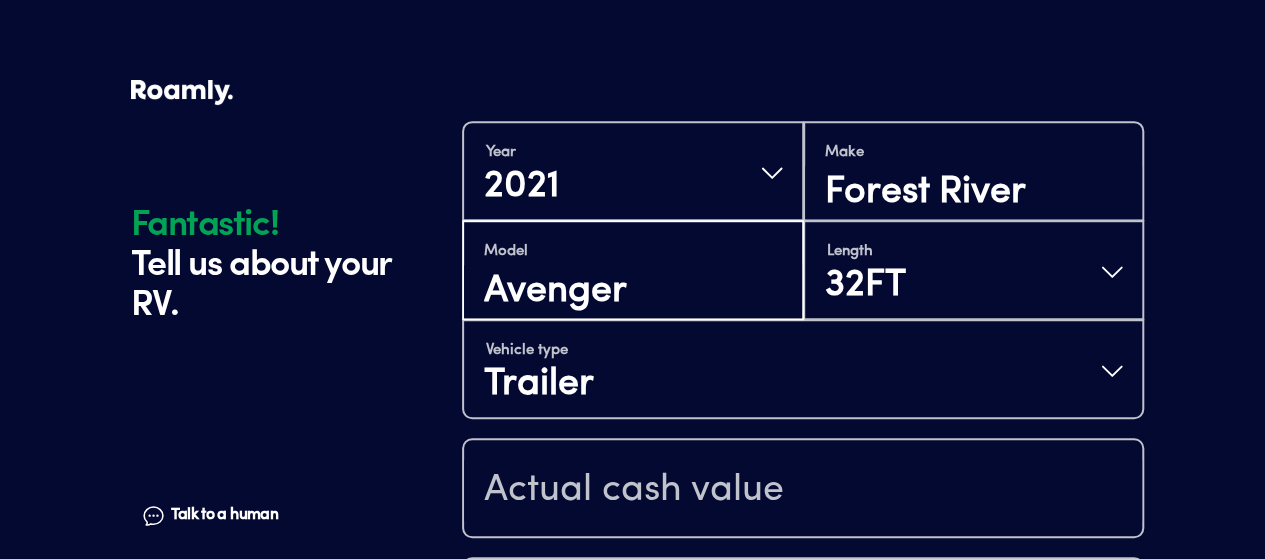 type on "Avenger" 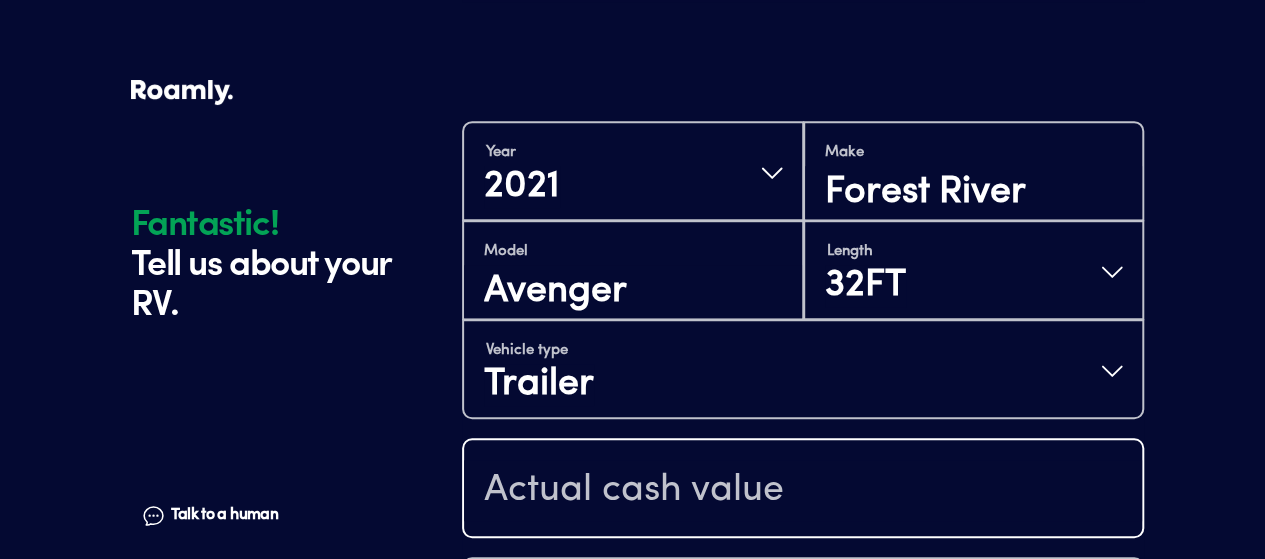 click at bounding box center (803, 490) 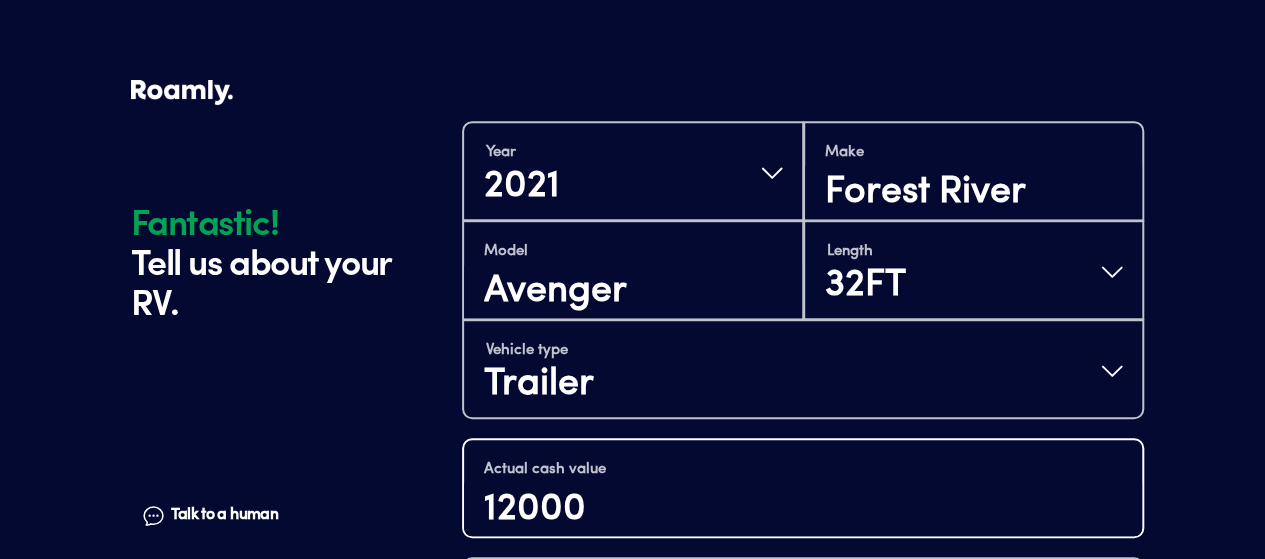type on "12000" 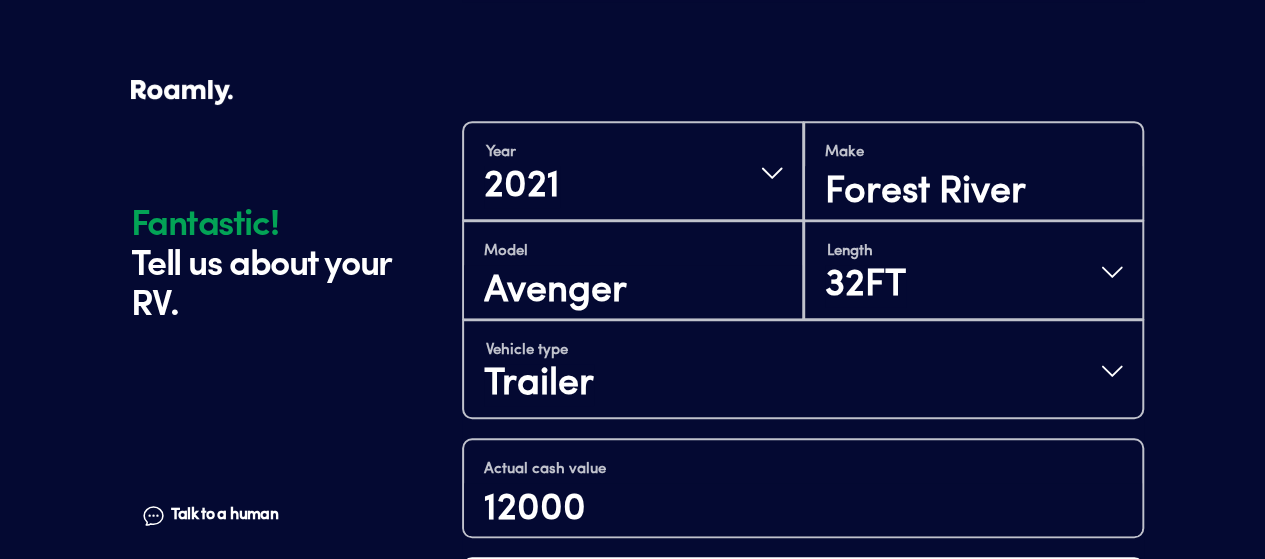 click on "Are you the original owner?" at bounding box center [721, 611] 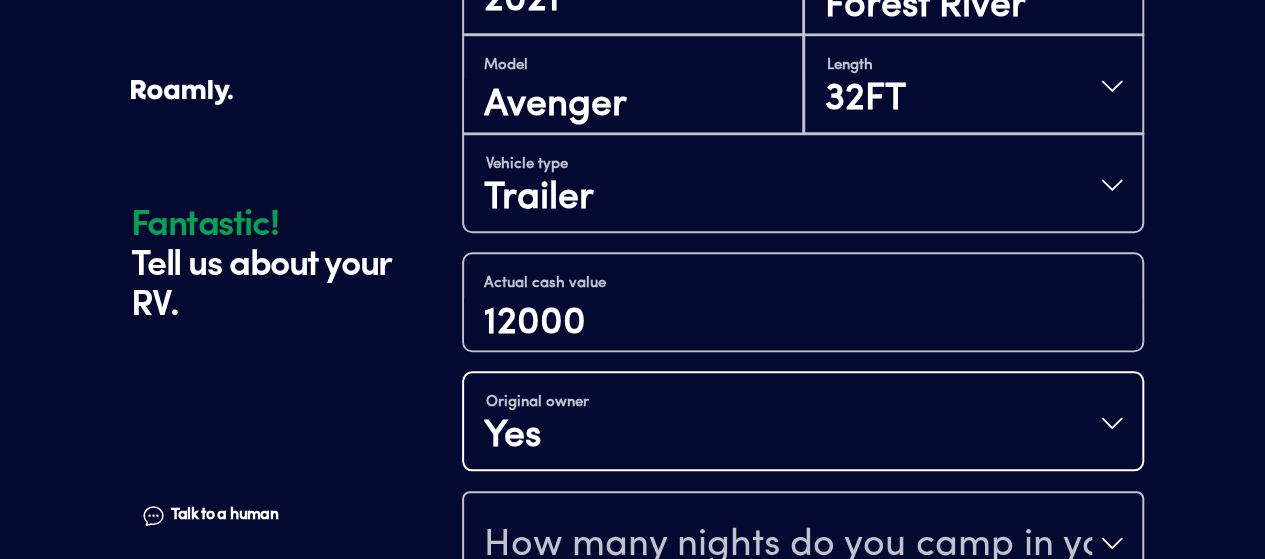 scroll, scrollTop: 797, scrollLeft: 0, axis: vertical 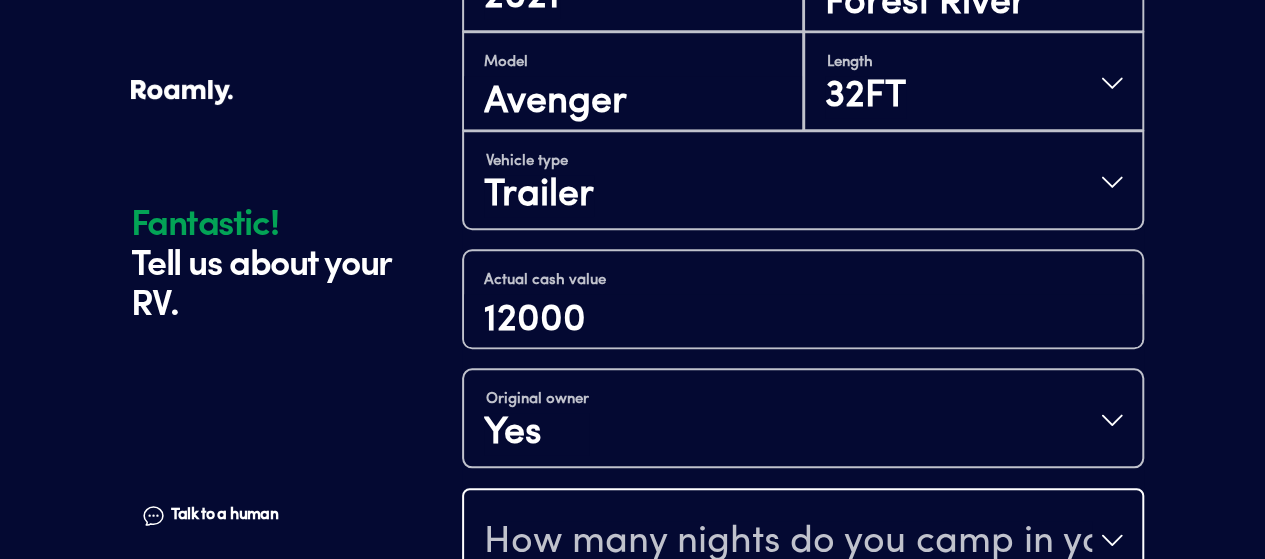 click on "How many nights do you camp in your RV?" at bounding box center (788, 542) 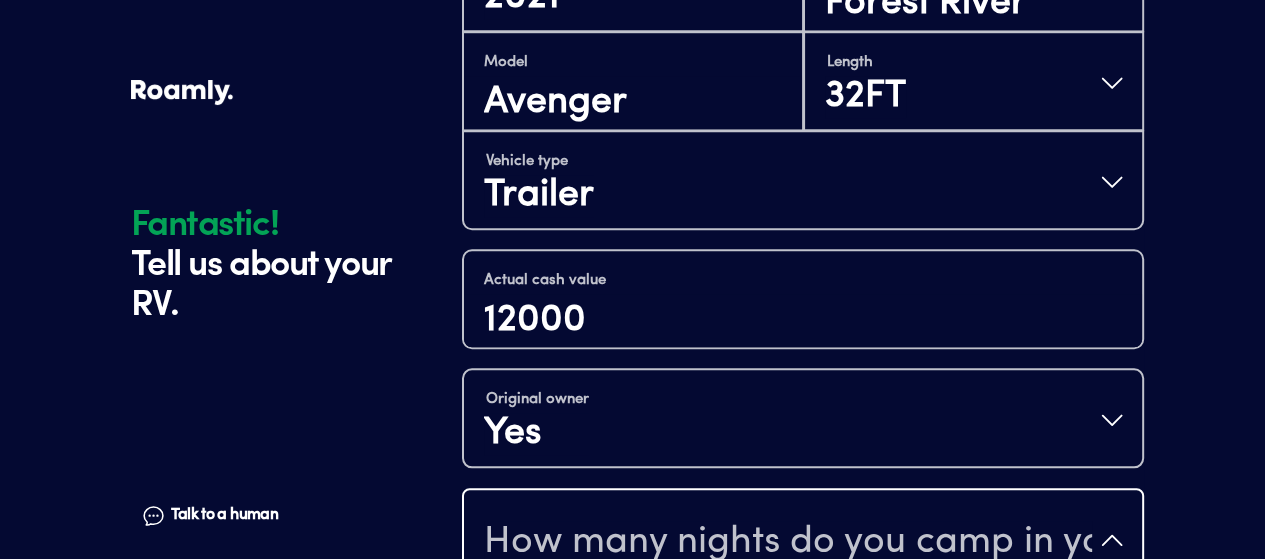 click on "0 - 29 nights / year" at bounding box center (803, 624) 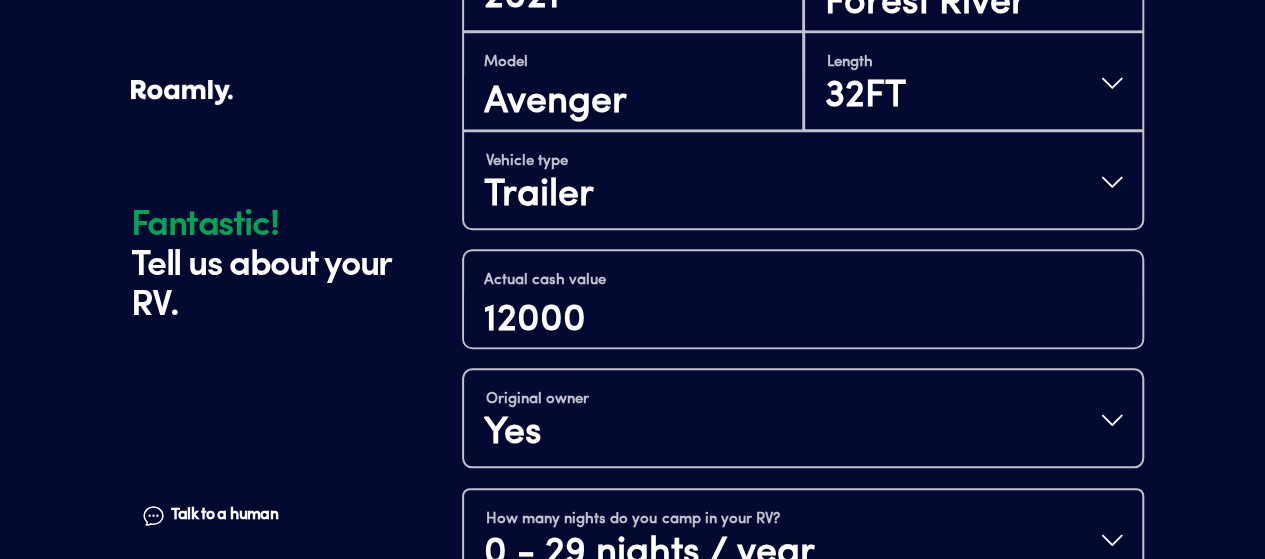 click on "How do you store your RV?" at bounding box center [712, 662] 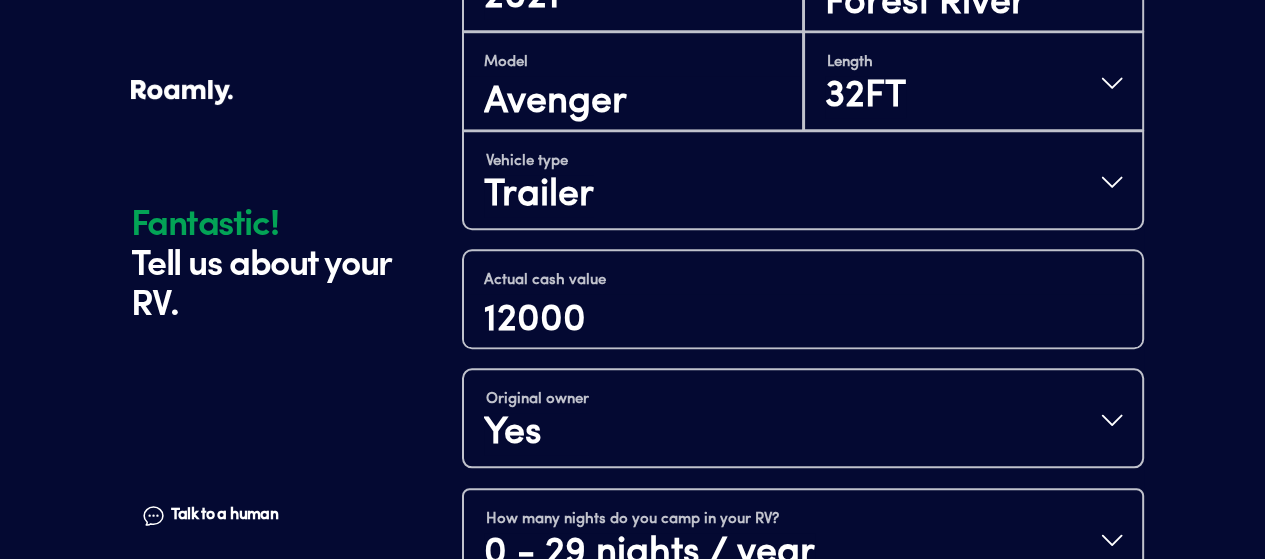 scroll, scrollTop: 25, scrollLeft: 0, axis: vertical 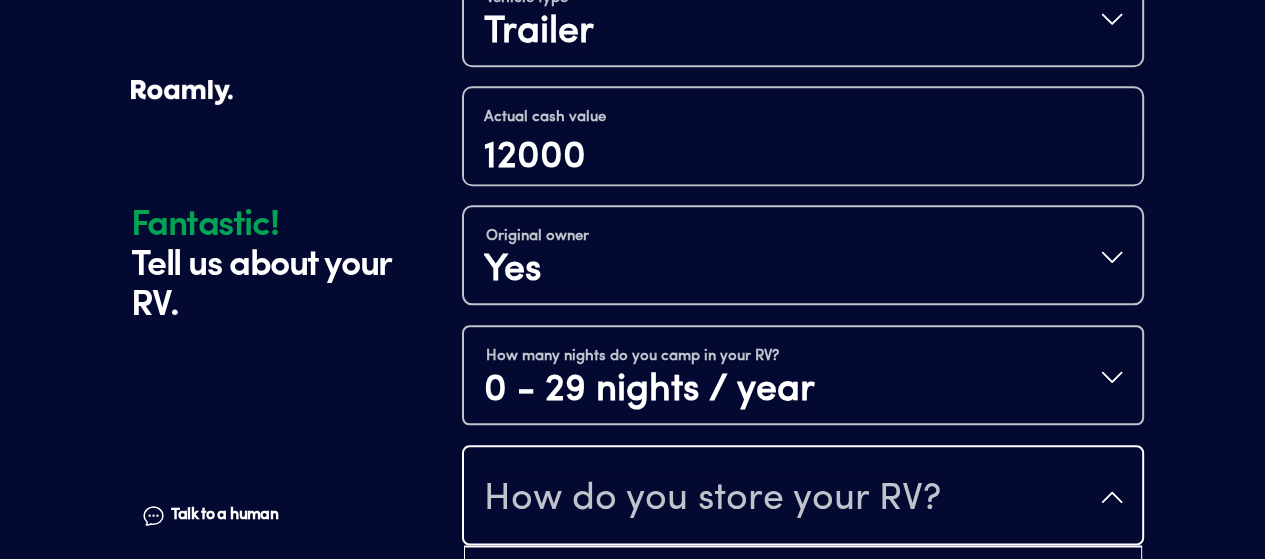 click on "Open lot" at bounding box center [803, 649] 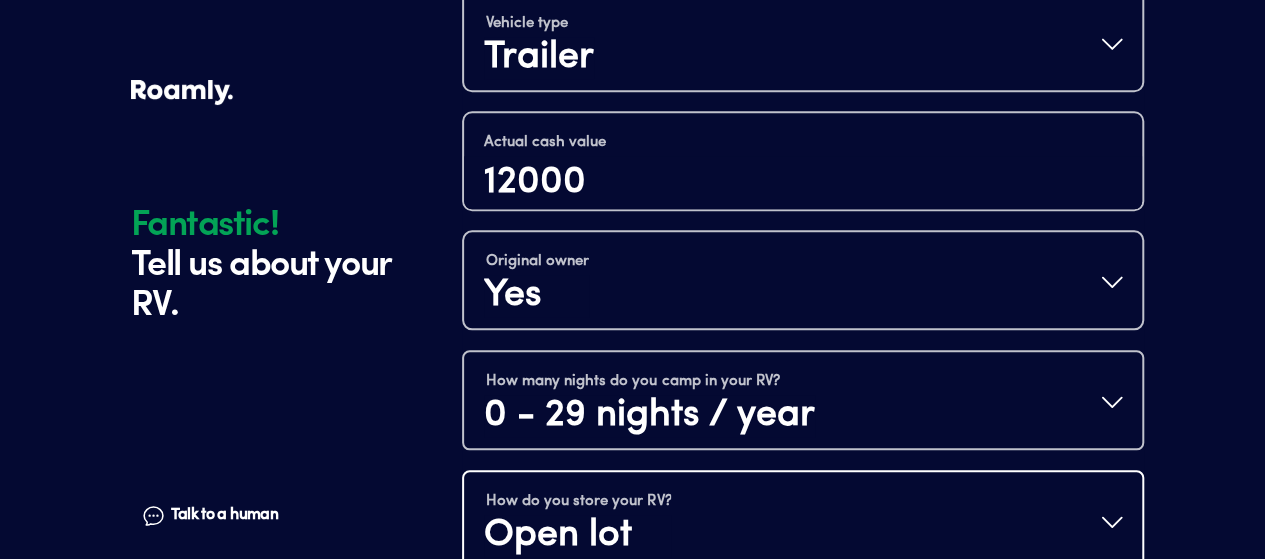 click on "Open lot" at bounding box center (578, 536) 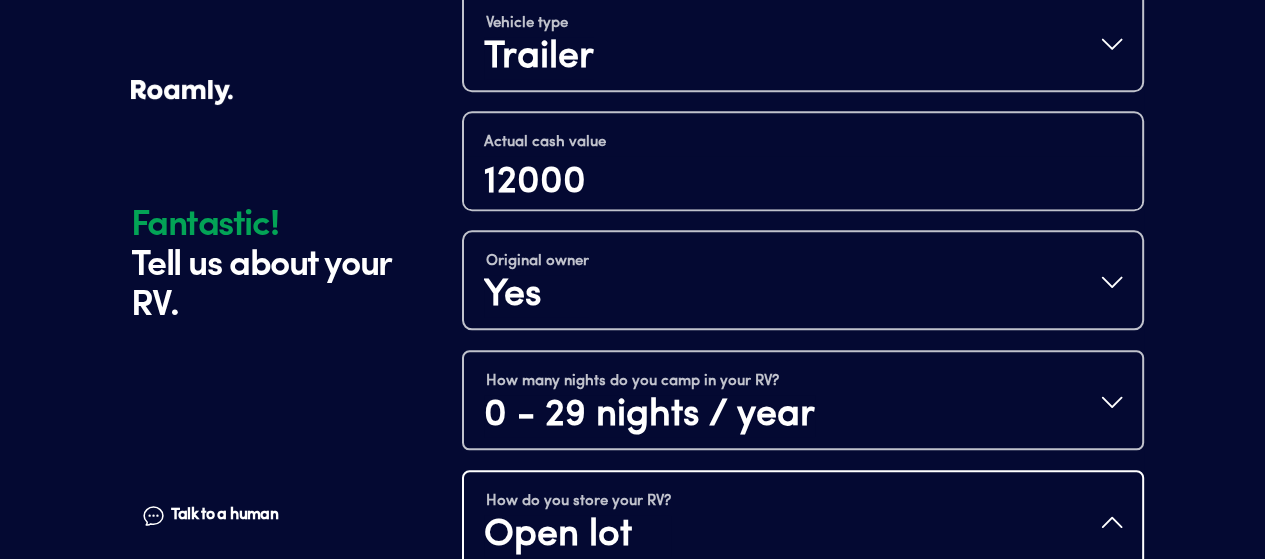 scroll, scrollTop: 25, scrollLeft: 0, axis: vertical 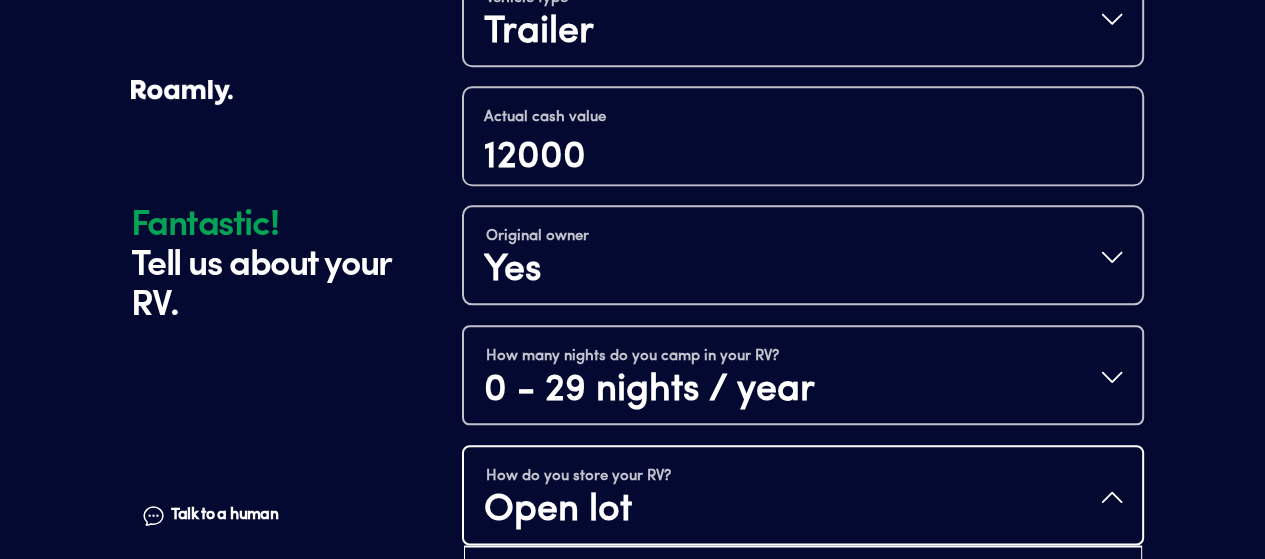click on "Enclosed" at bounding box center (803, 716) 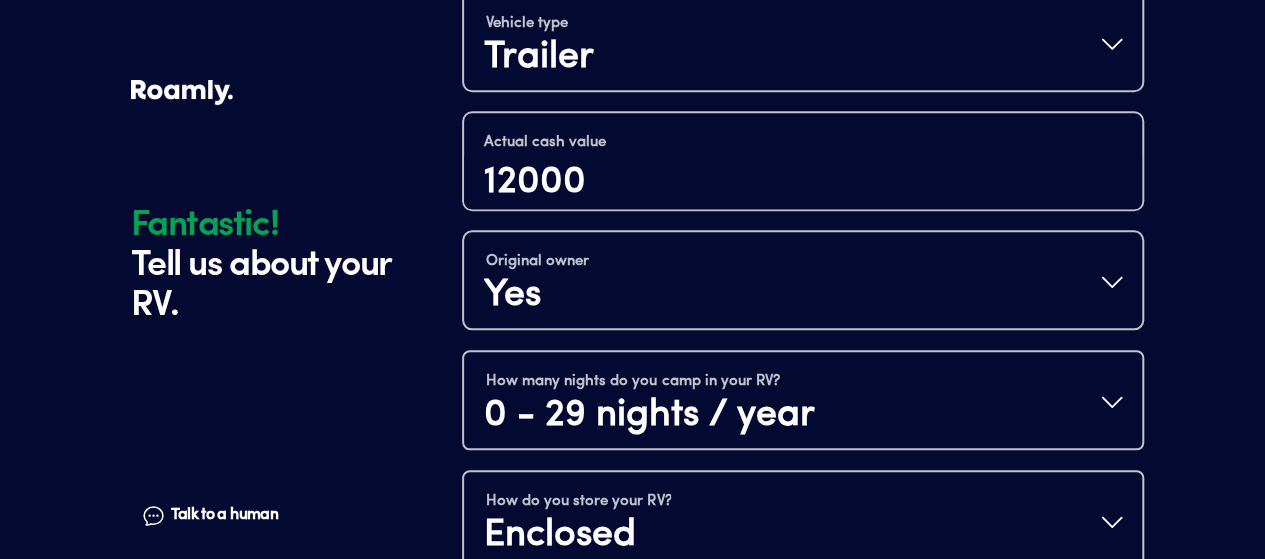 click on "Continue" at bounding box center [803, 689] 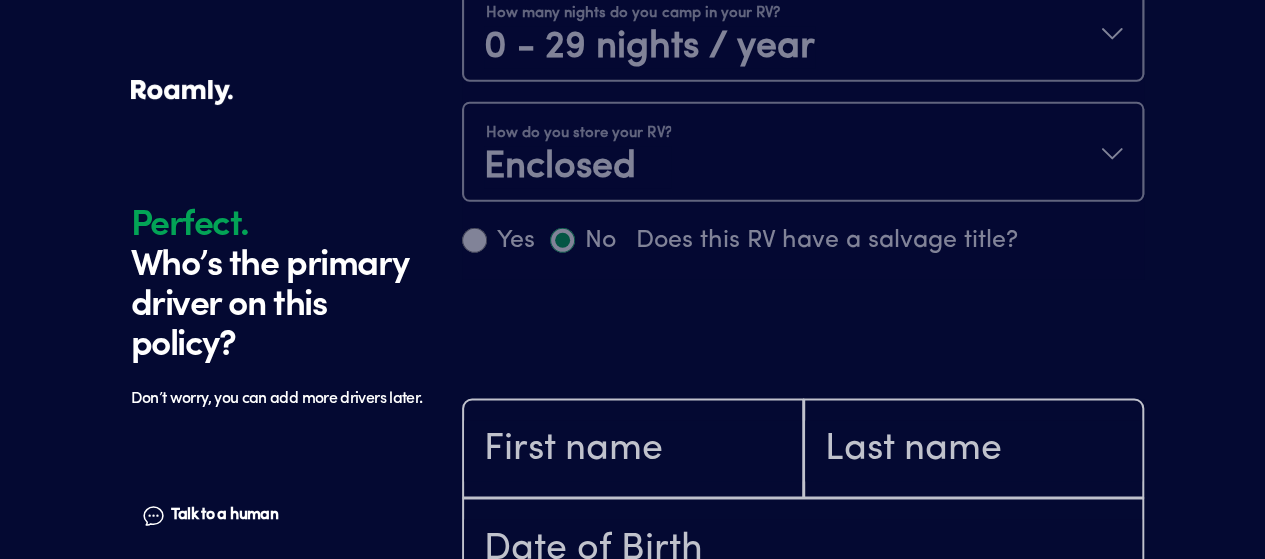 scroll, scrollTop: 1402, scrollLeft: 0, axis: vertical 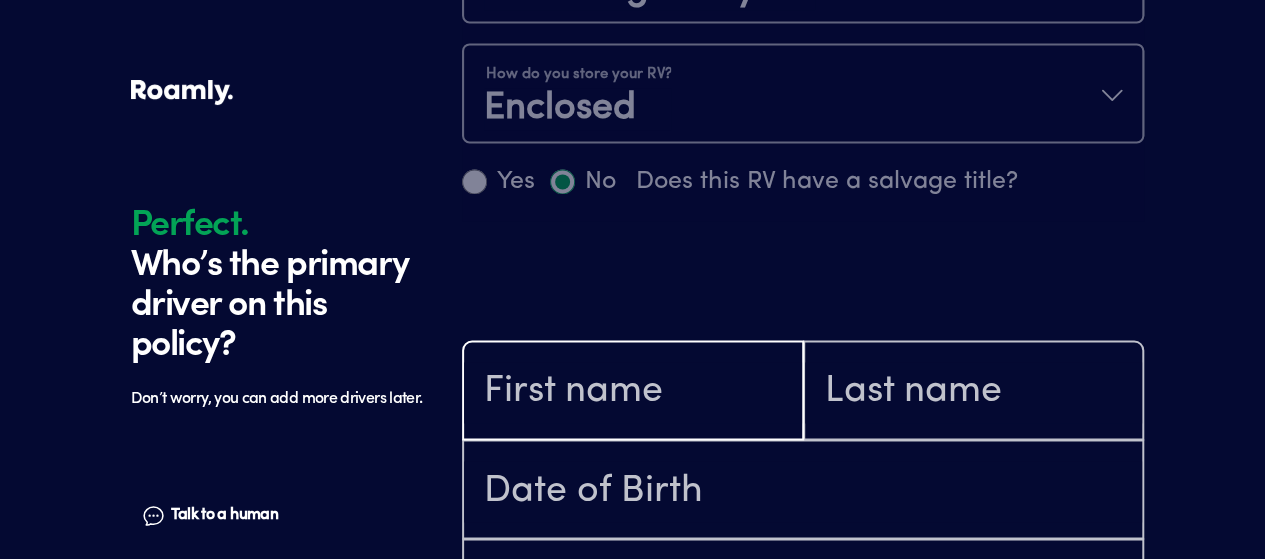 click at bounding box center (633, 392) 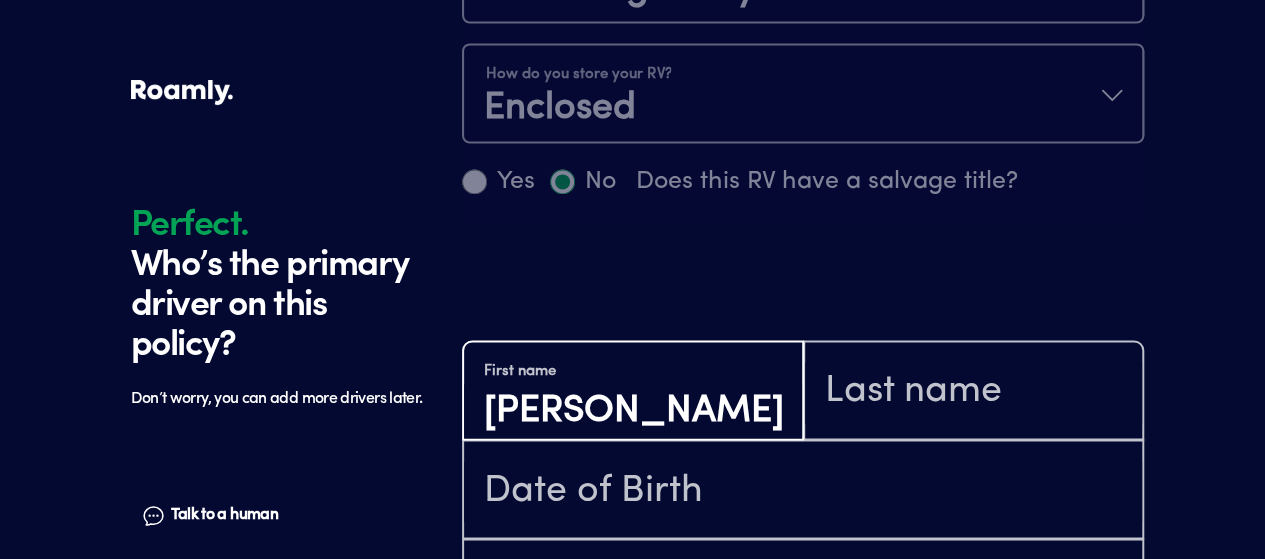 type on "[PERSON_NAME]" 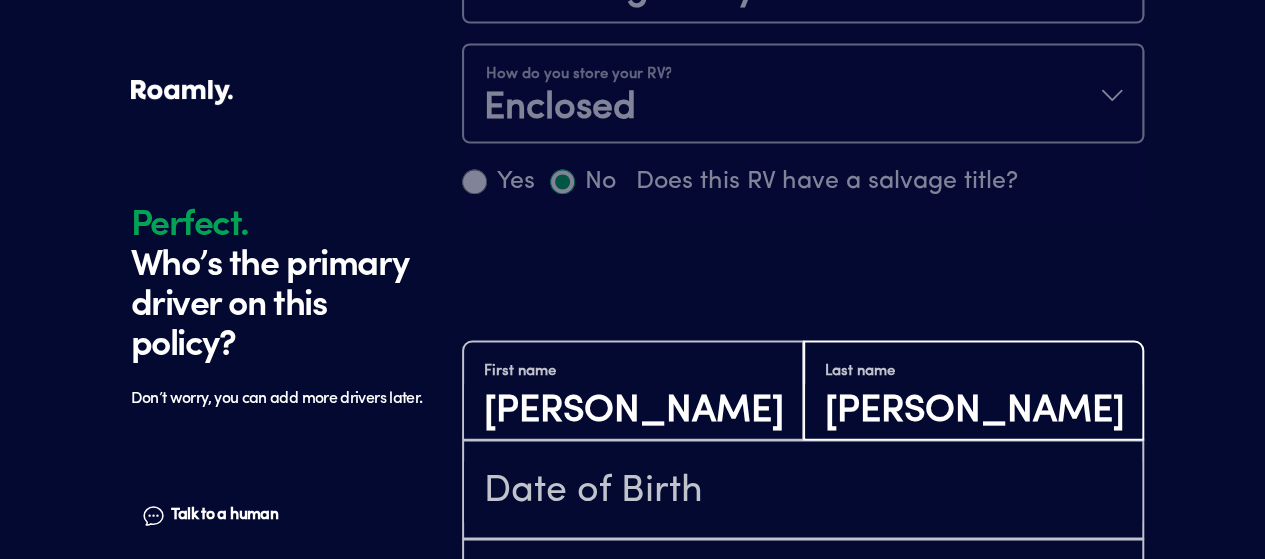 type on "[PERSON_NAME]" 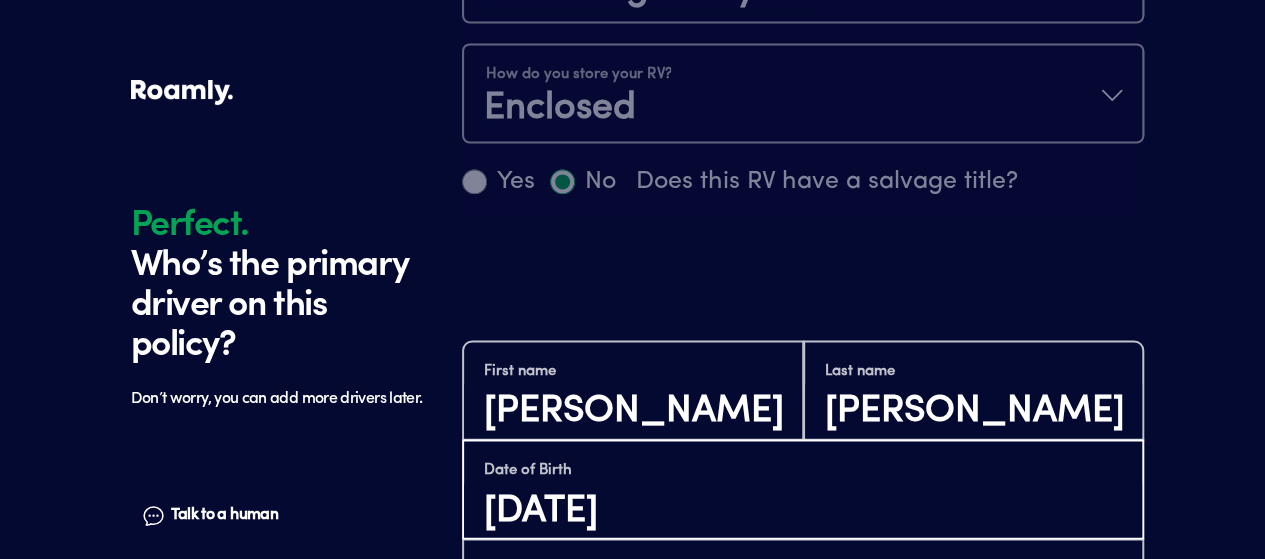 type on "[DATE]" 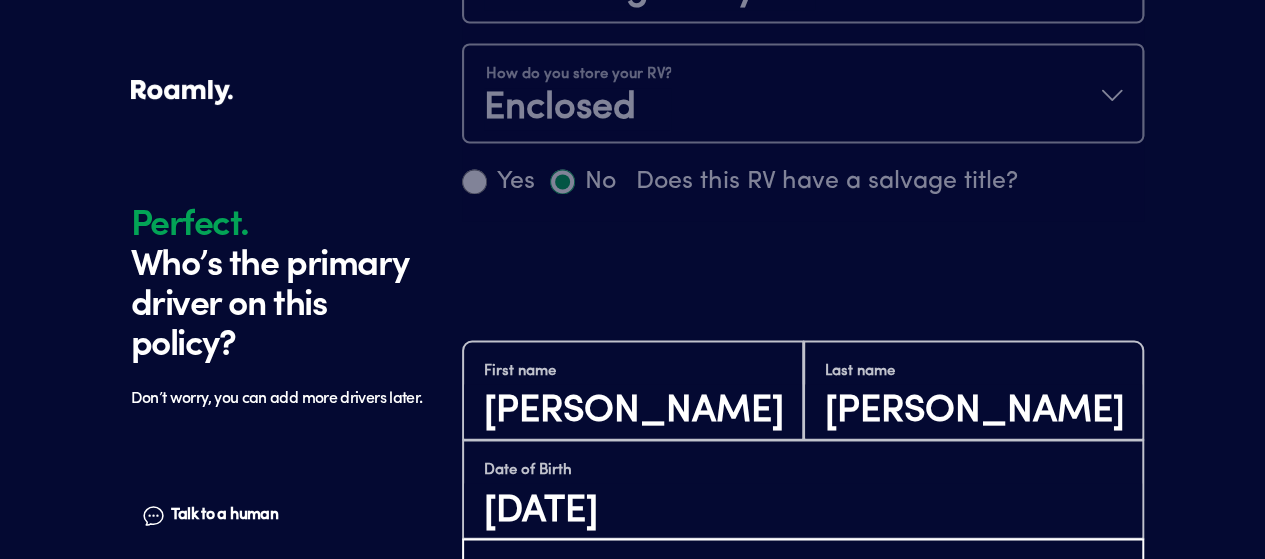 click at bounding box center (803, 590) 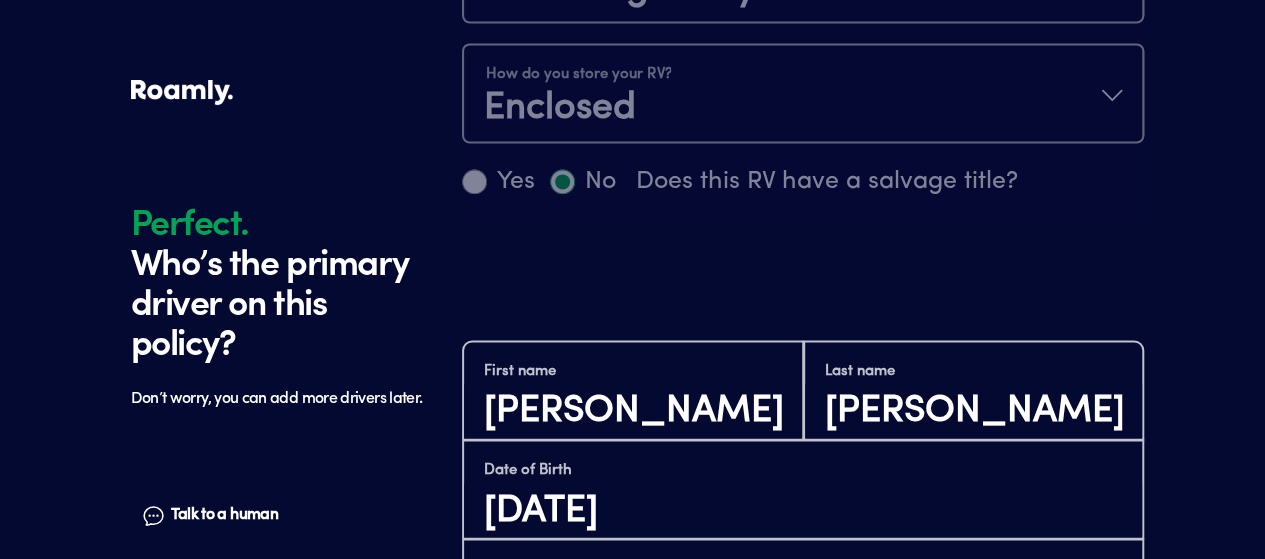 type on "[PHONE_NUMBER]" 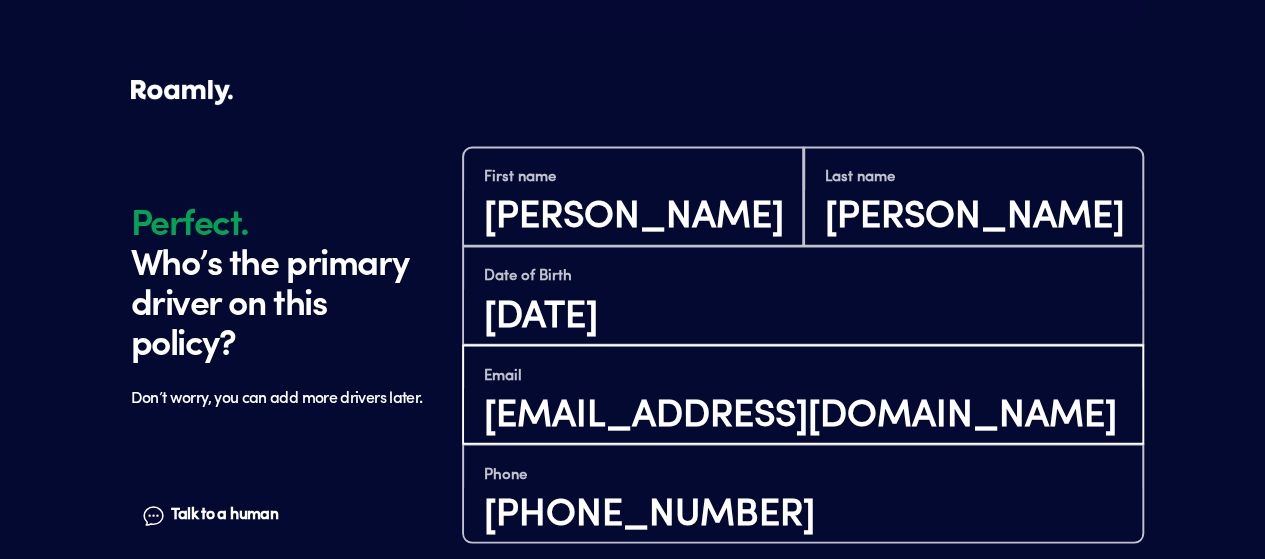 scroll, scrollTop: 1635, scrollLeft: 0, axis: vertical 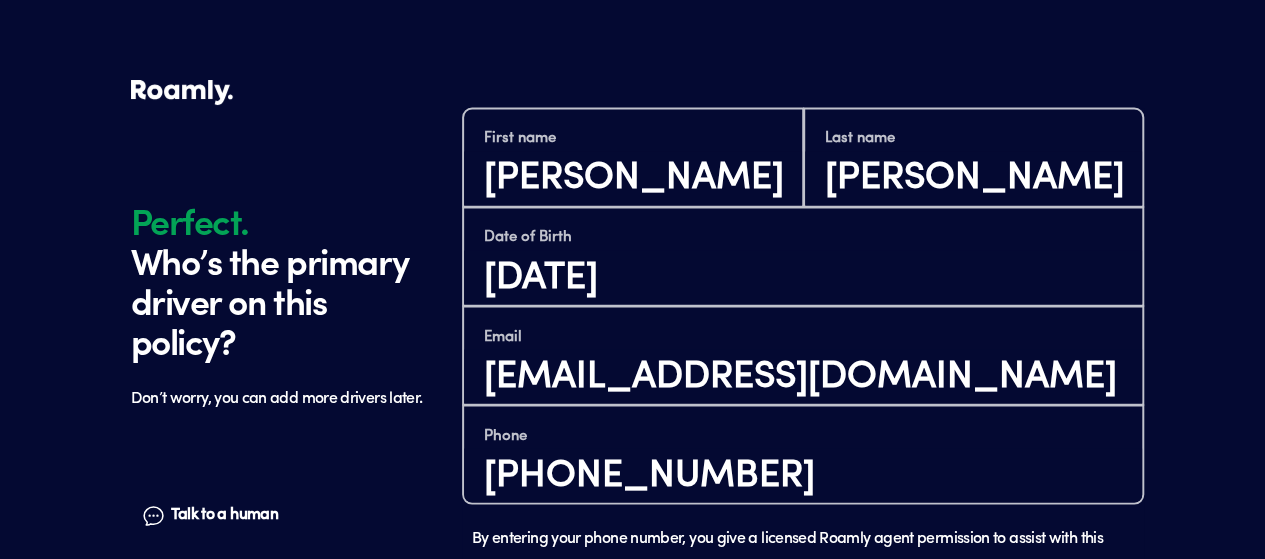 click on "Continue" at bounding box center [803, 689] 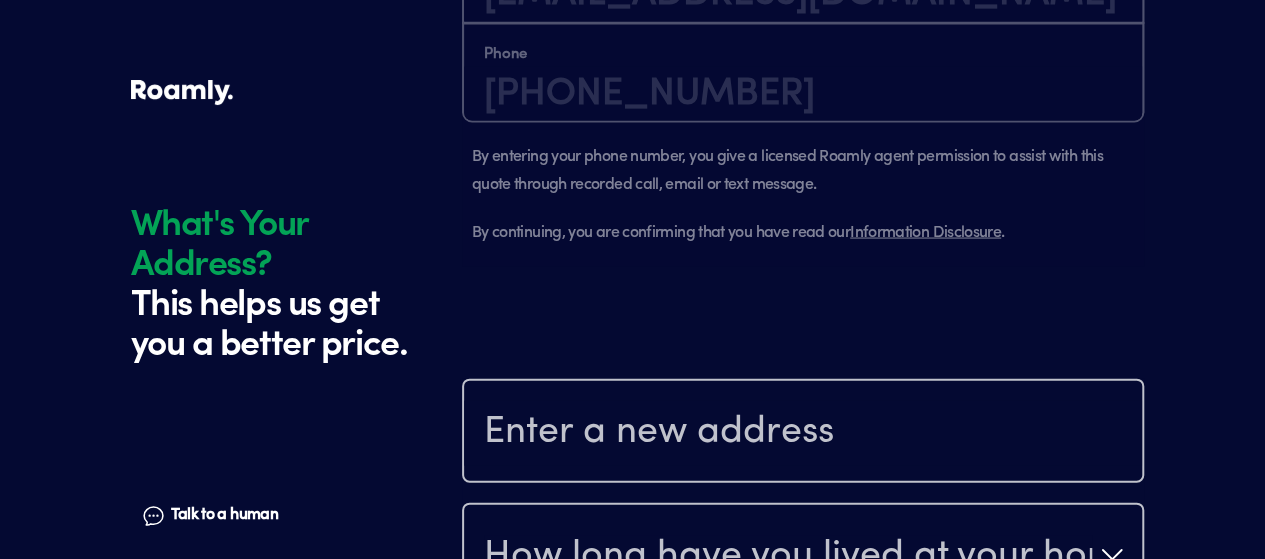 scroll, scrollTop: 2102, scrollLeft: 0, axis: vertical 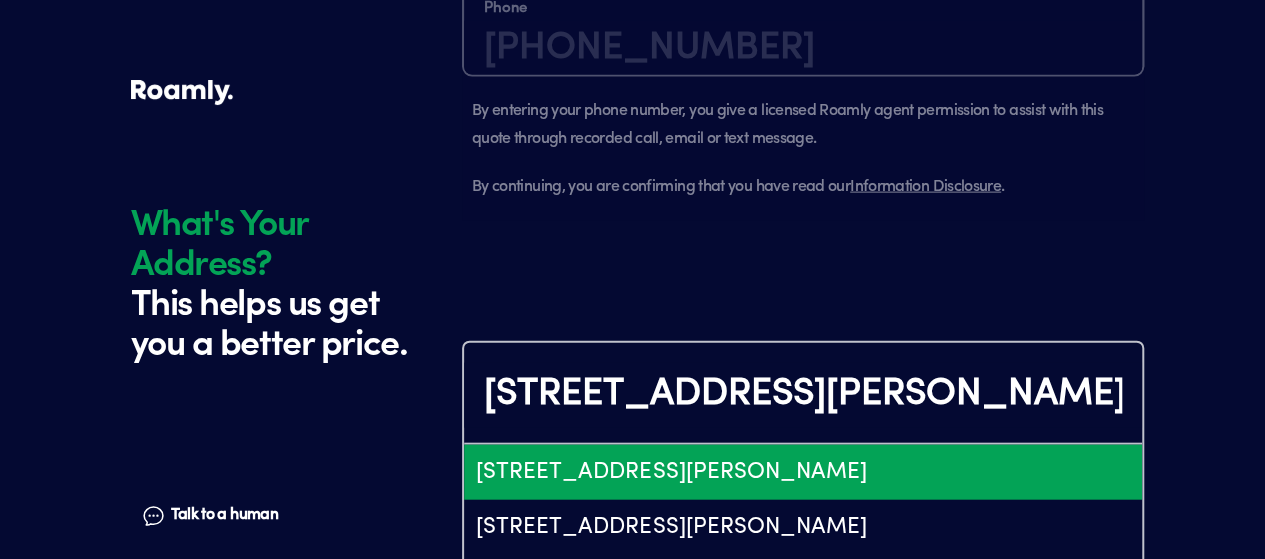 click on "[STREET_ADDRESS][PERSON_NAME]" at bounding box center (803, 472) 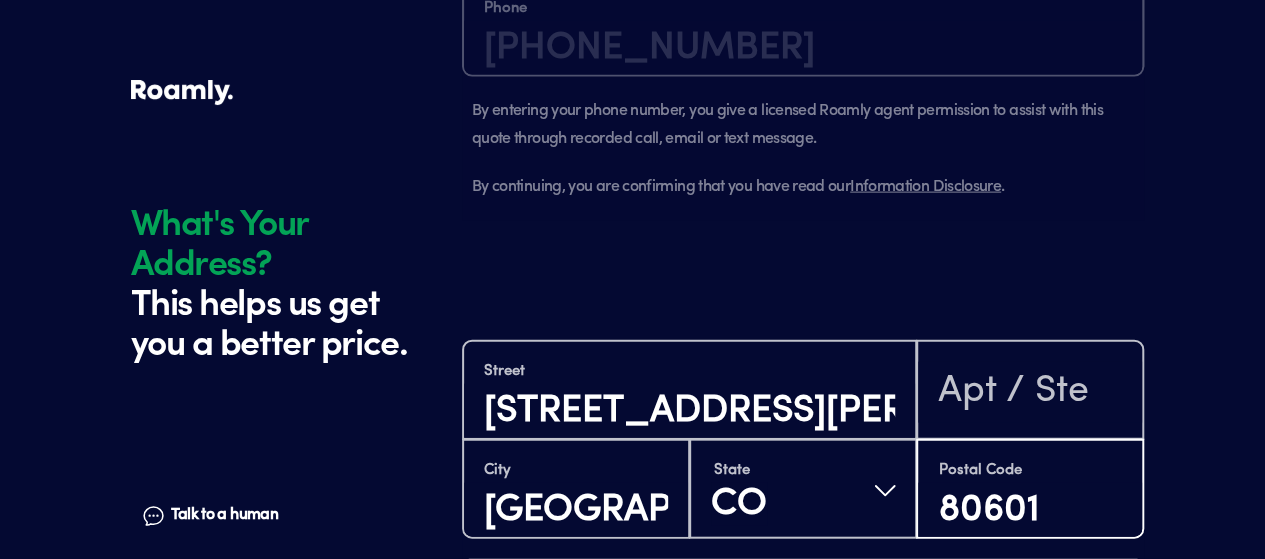 click on "80601" at bounding box center [1030, 510] 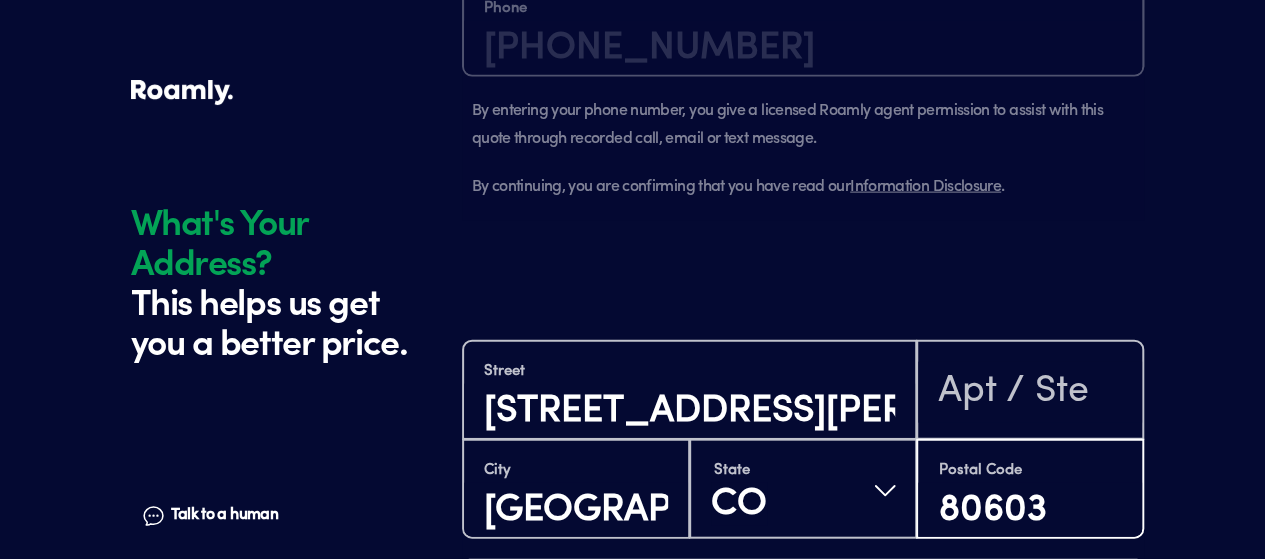 type on "80603" 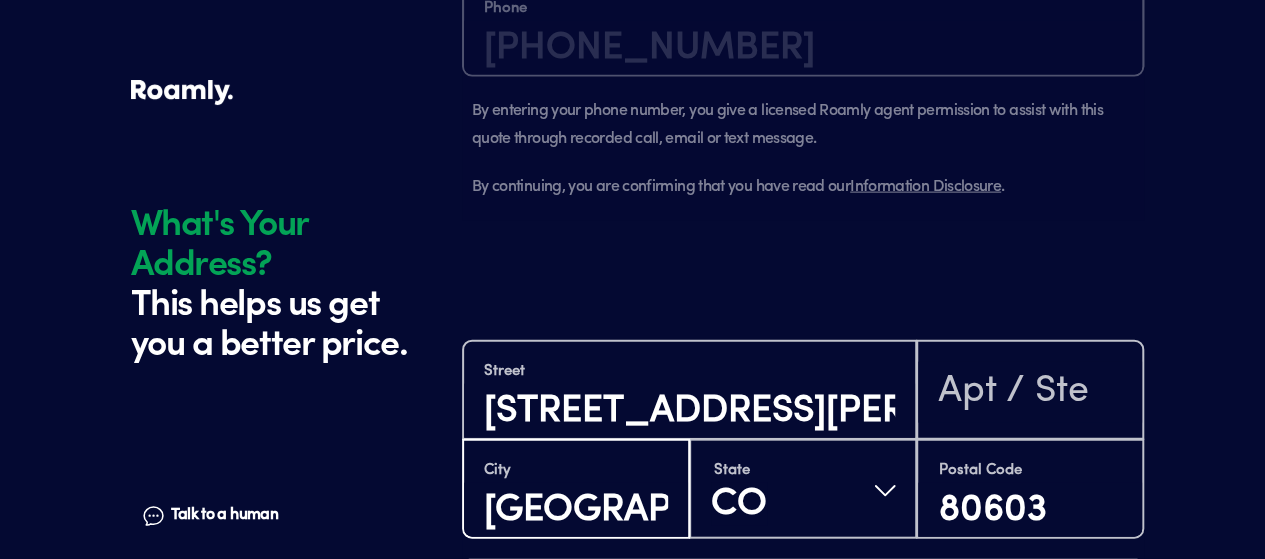 click on "[GEOGRAPHIC_DATA]" at bounding box center [576, 510] 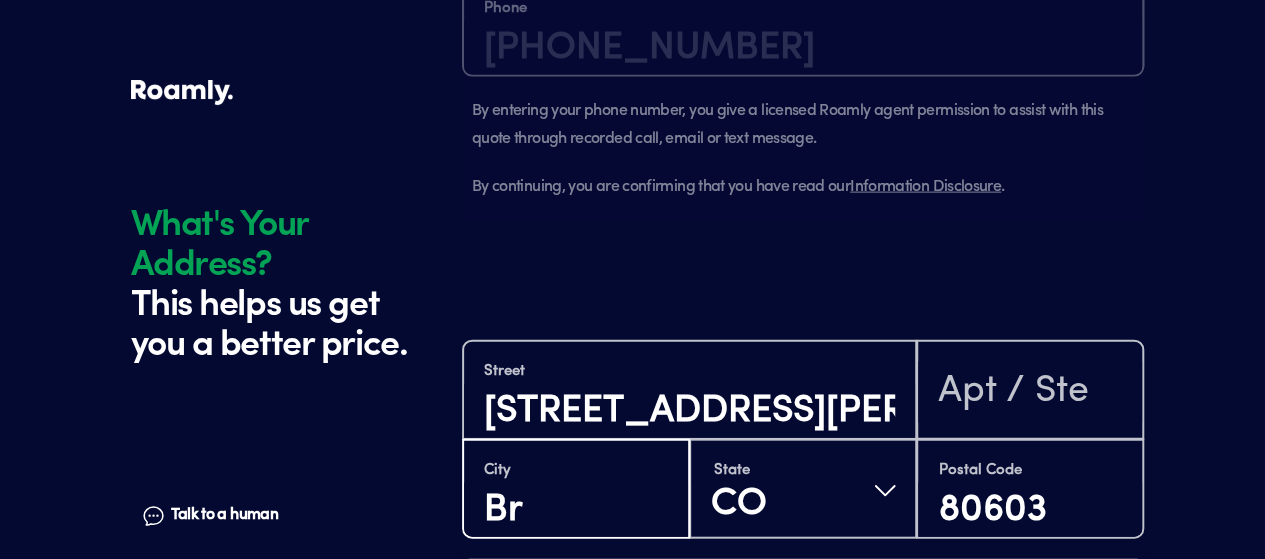 type on "B" 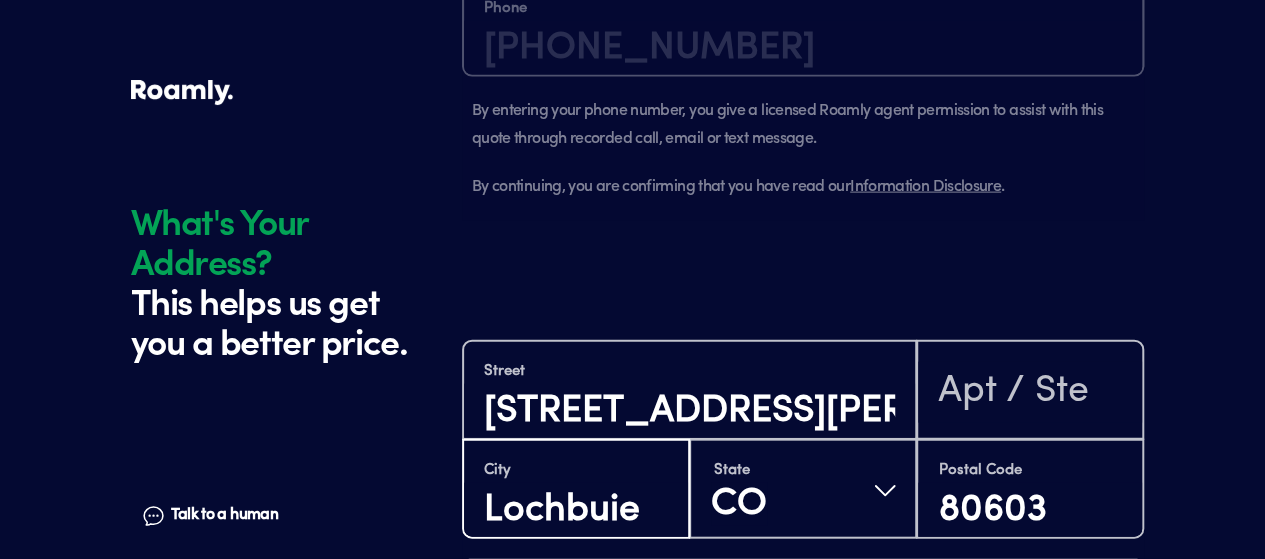 type on "Lochbuie" 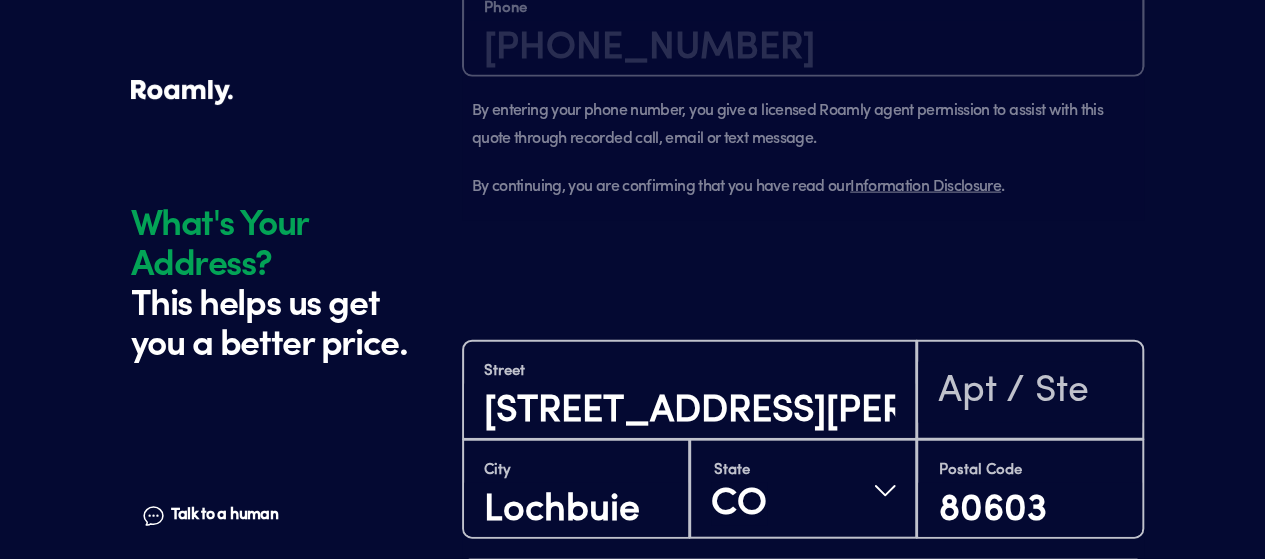 click on "How long have you lived at your home address?" at bounding box center (803, 611) 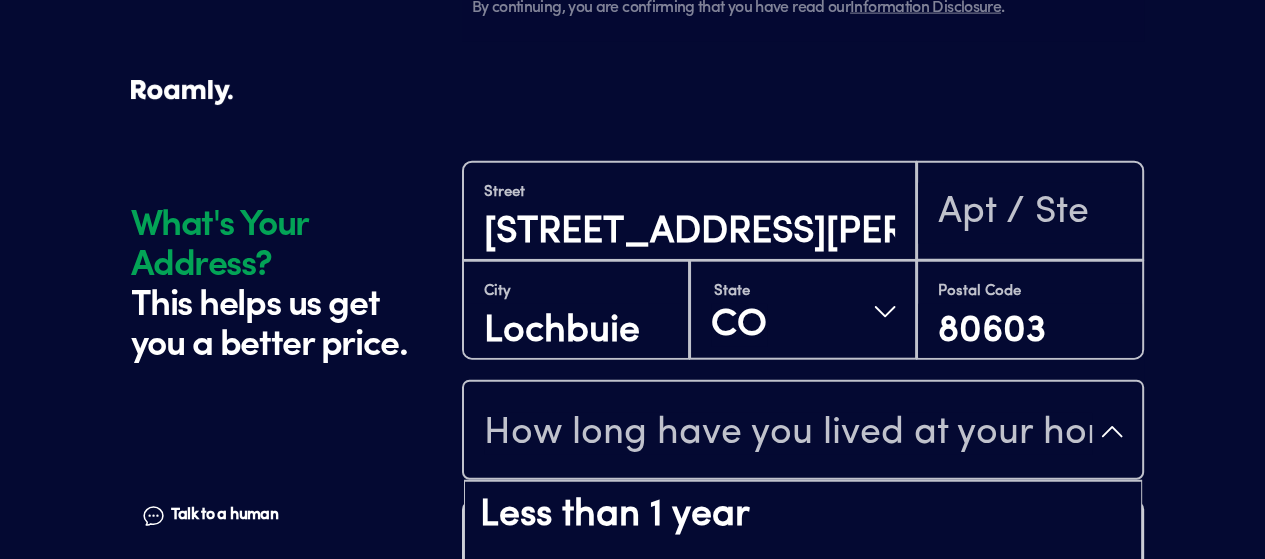 scroll, scrollTop: 180, scrollLeft: 0, axis: vertical 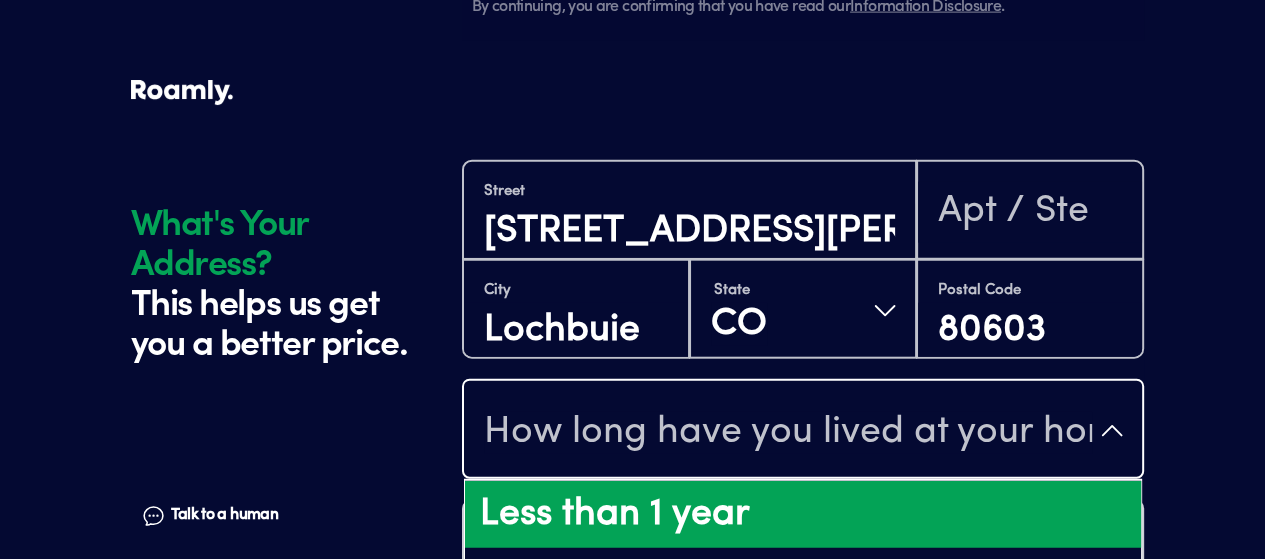 click on "Less than 1 year" at bounding box center (803, 515) 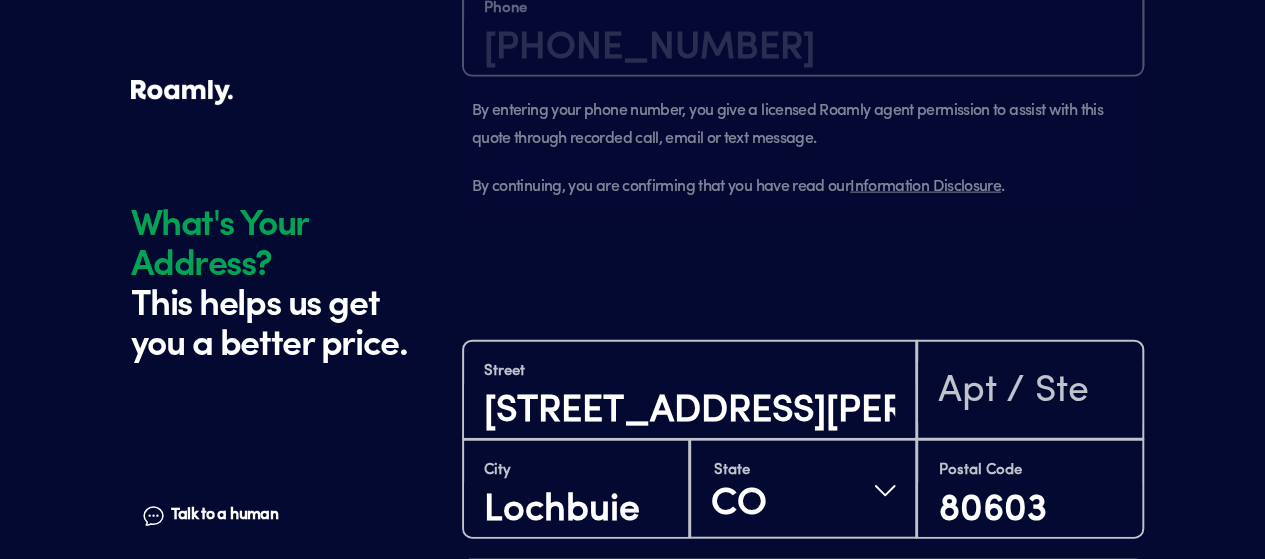 click on "Continue" at bounding box center [803, 720] 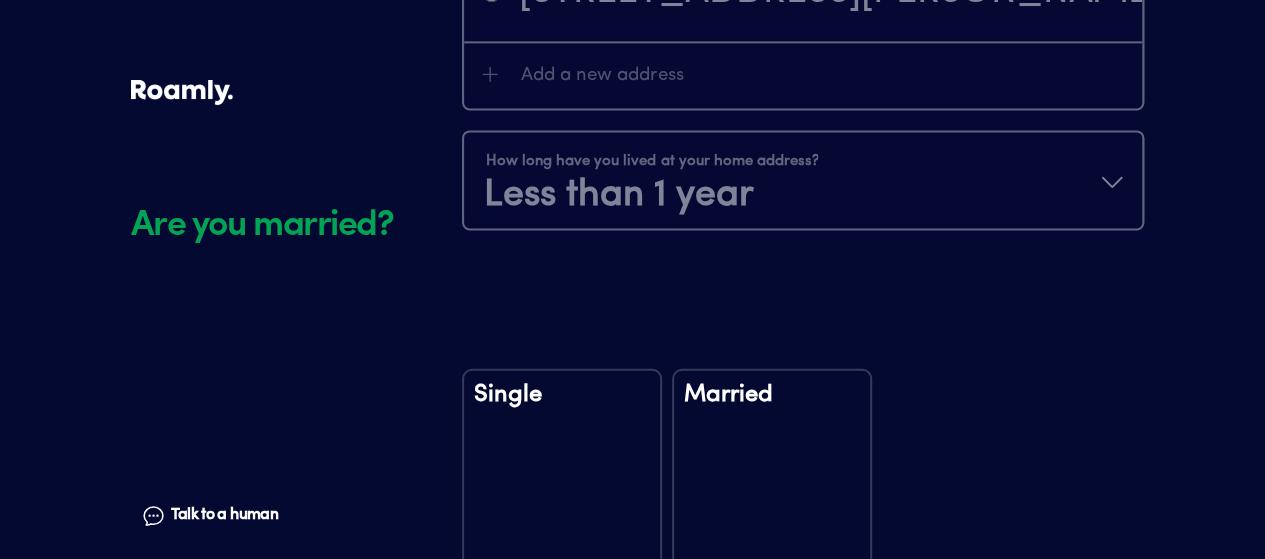 scroll, scrollTop: 2573, scrollLeft: 0, axis: vertical 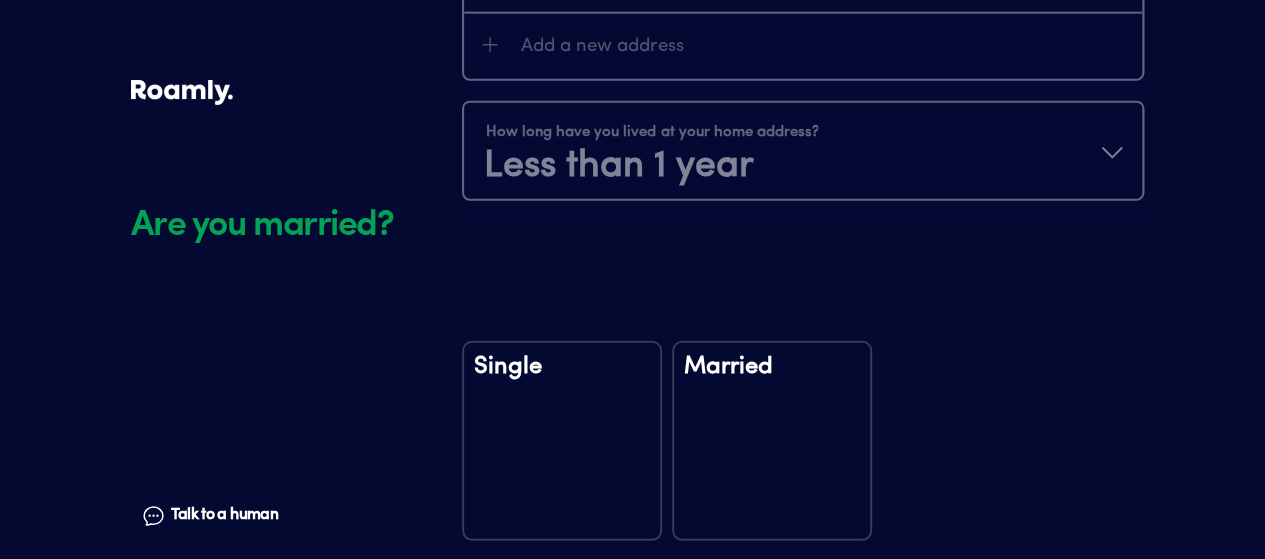 click on "Married" at bounding box center (772, 441) 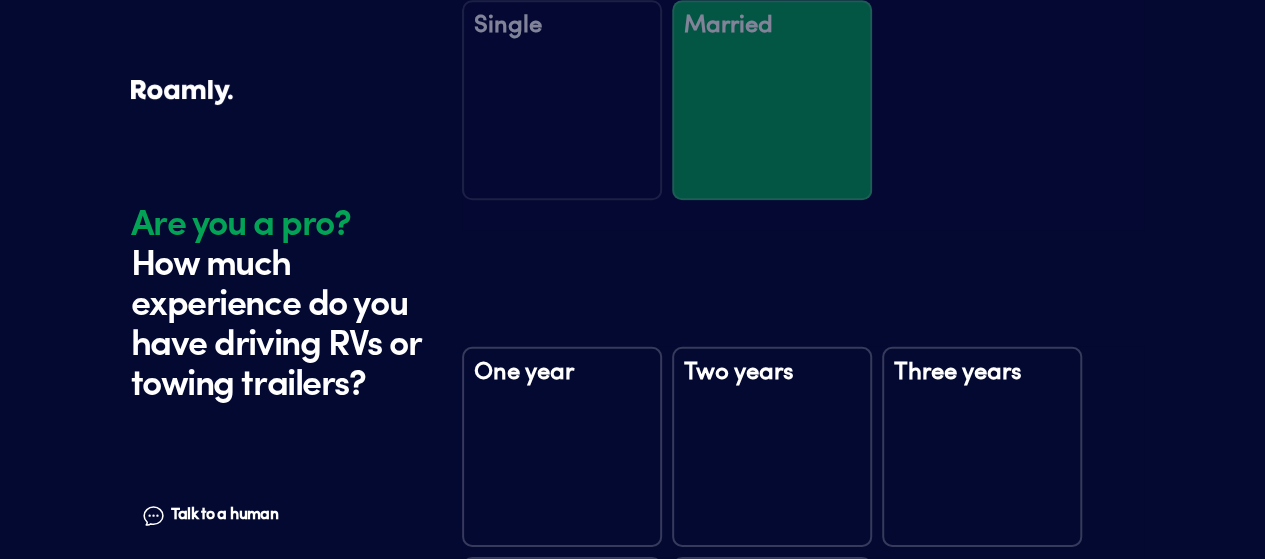 scroll, scrollTop: 2963, scrollLeft: 0, axis: vertical 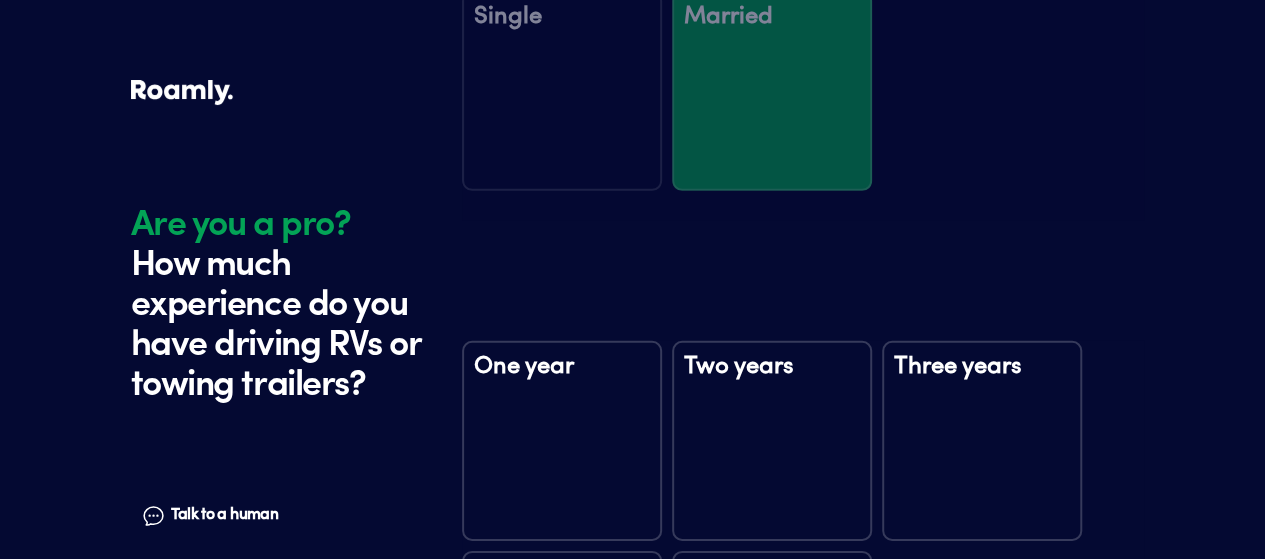 click on "Five+ years" at bounding box center [772, 590] 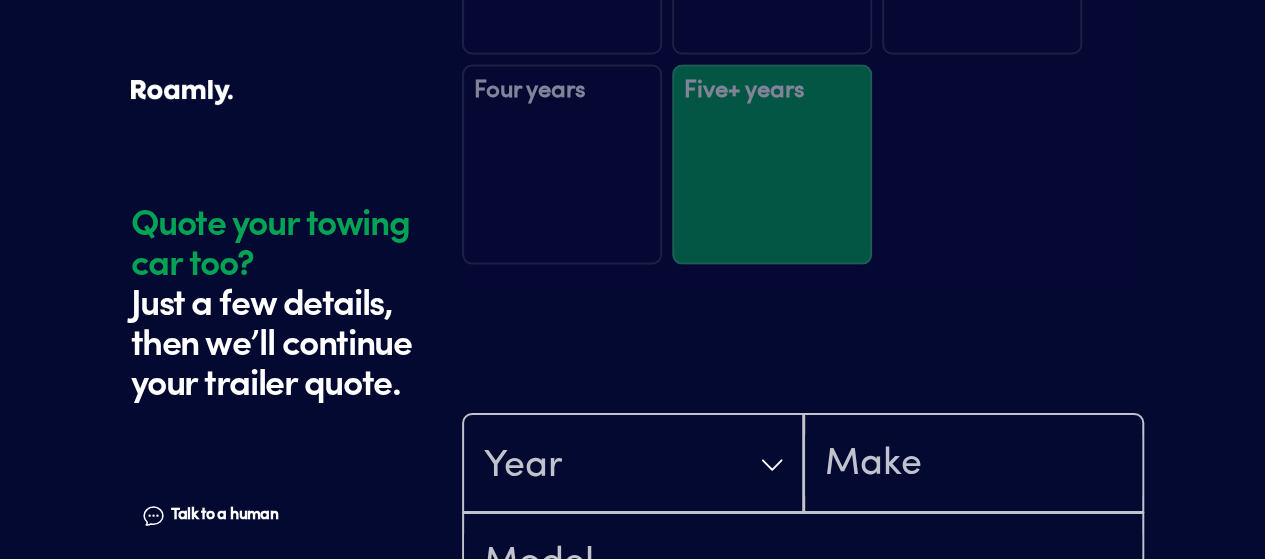 scroll, scrollTop: 3553, scrollLeft: 0, axis: vertical 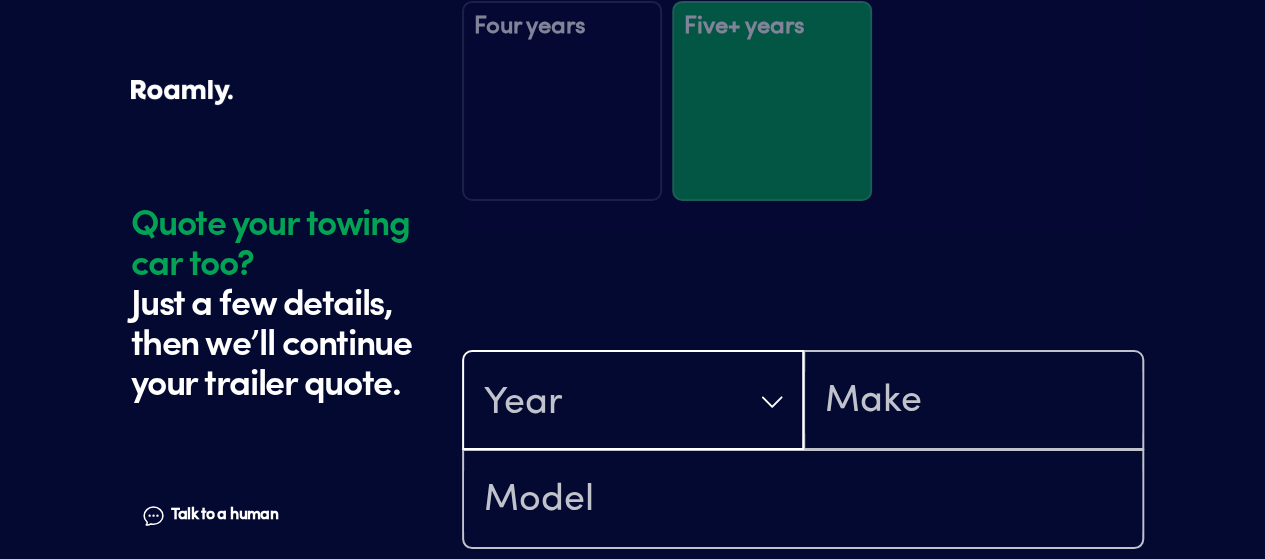 click on "Year" at bounding box center (633, 402) 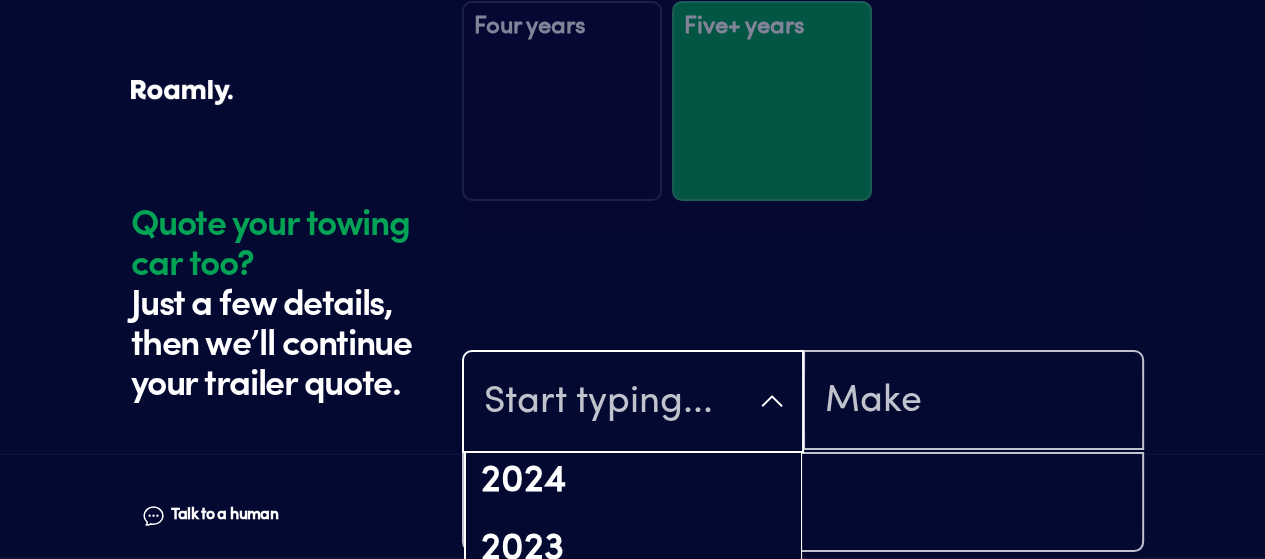 scroll, scrollTop: 208, scrollLeft: 0, axis: vertical 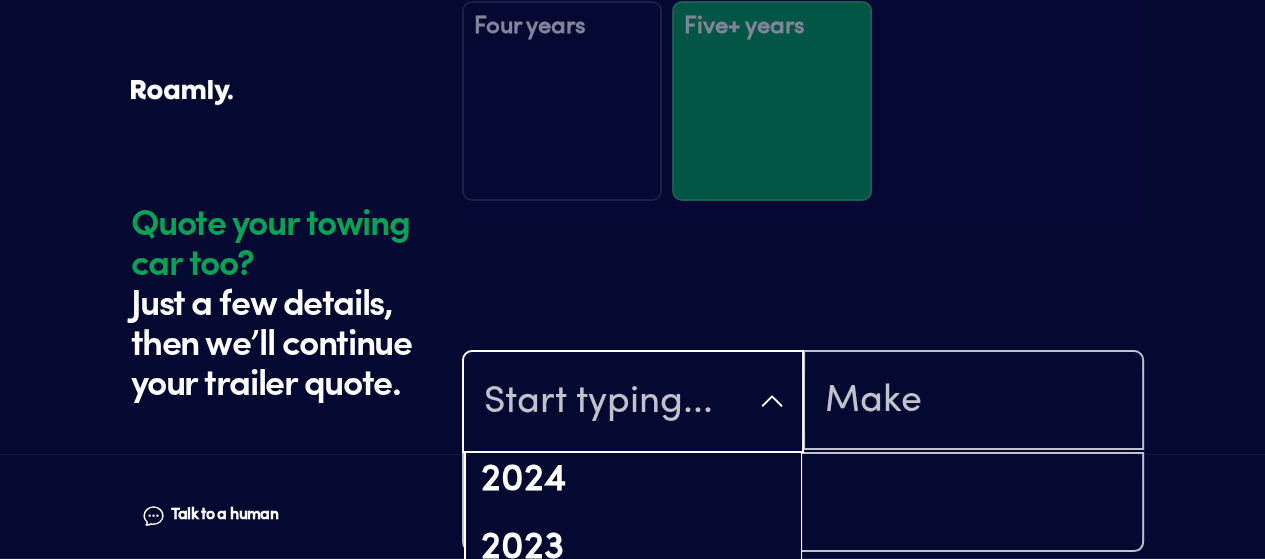 click on "2022" at bounding box center [633, 616] 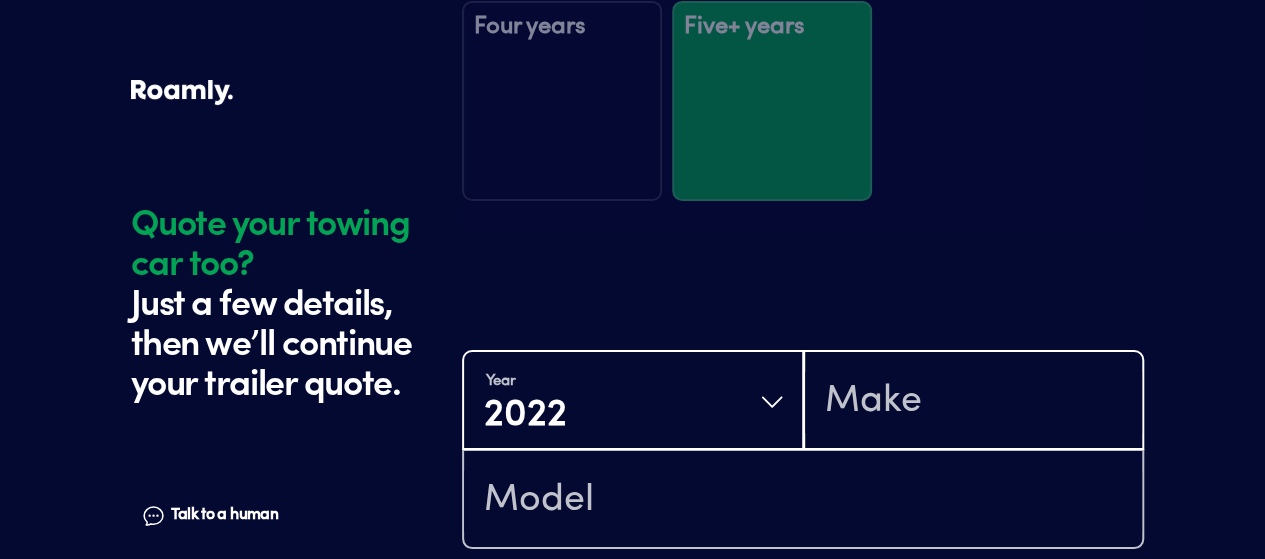click at bounding box center (974, 402) 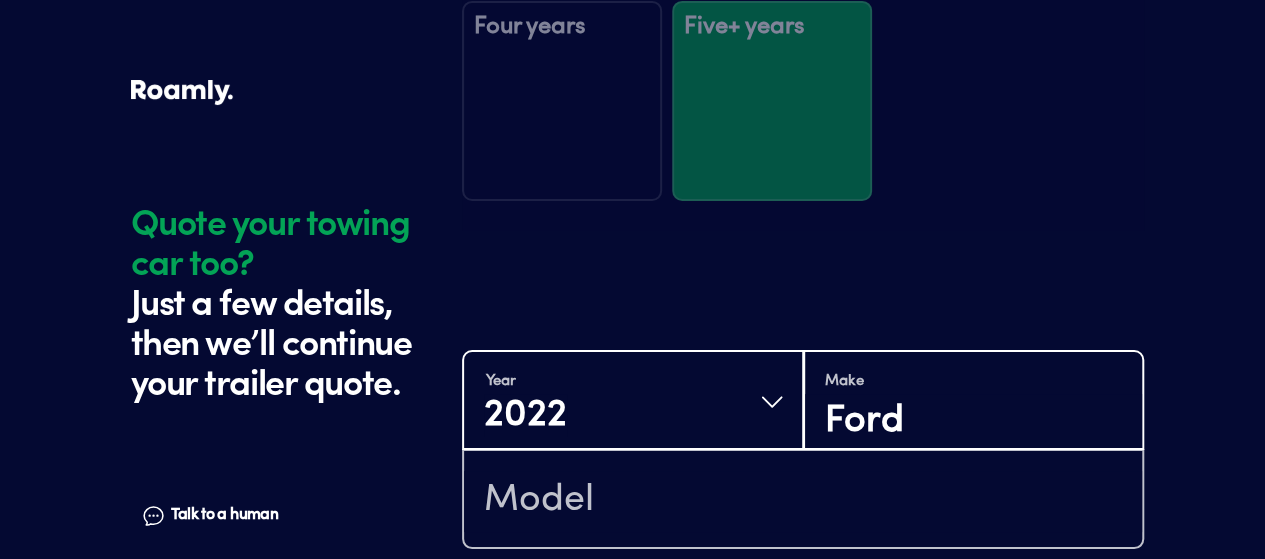 type on "Ford" 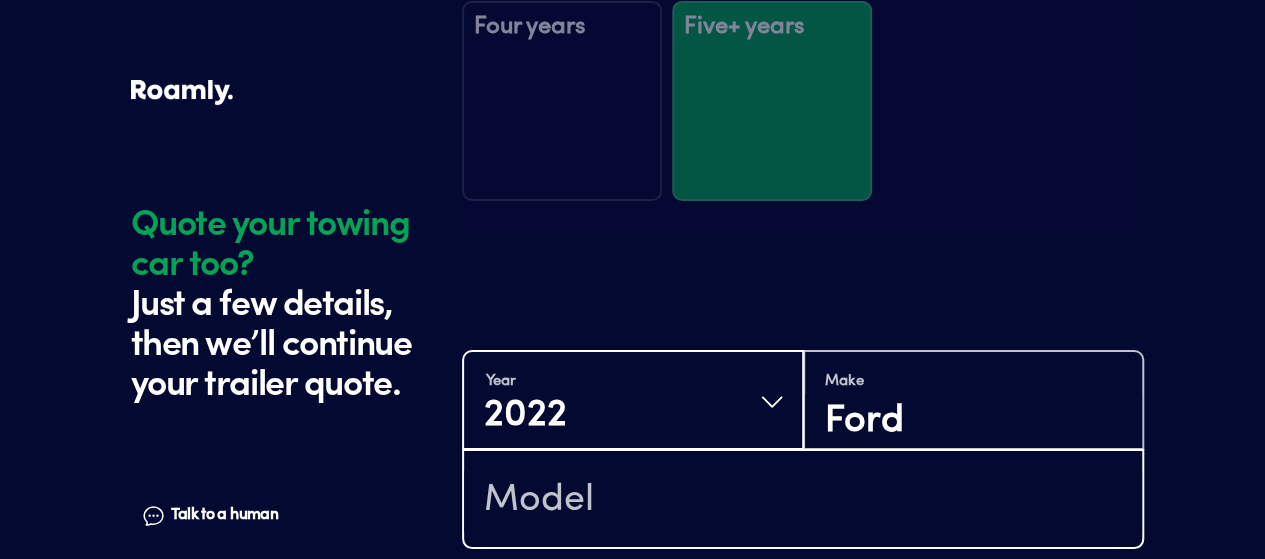 click at bounding box center [803, 501] 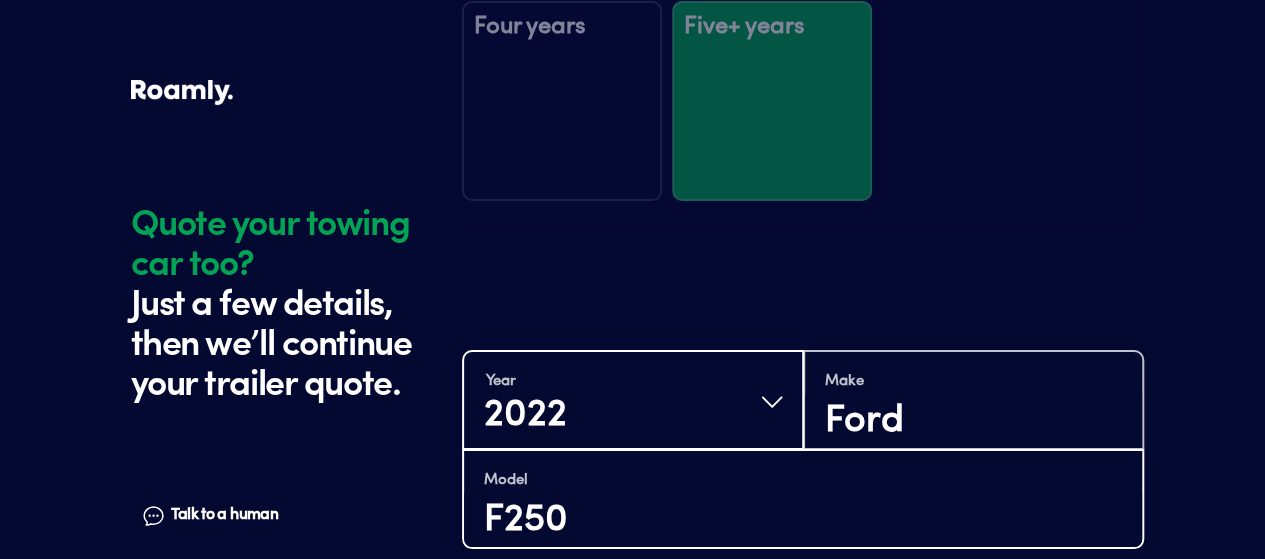 type on "F250" 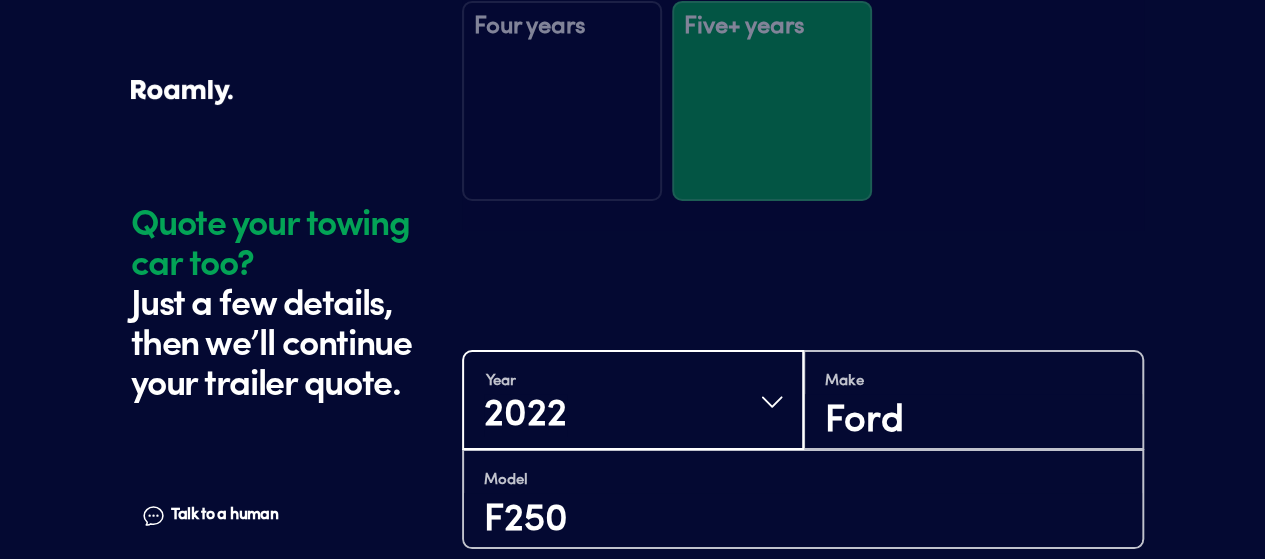 click on "Continue" at bounding box center (803, 610) 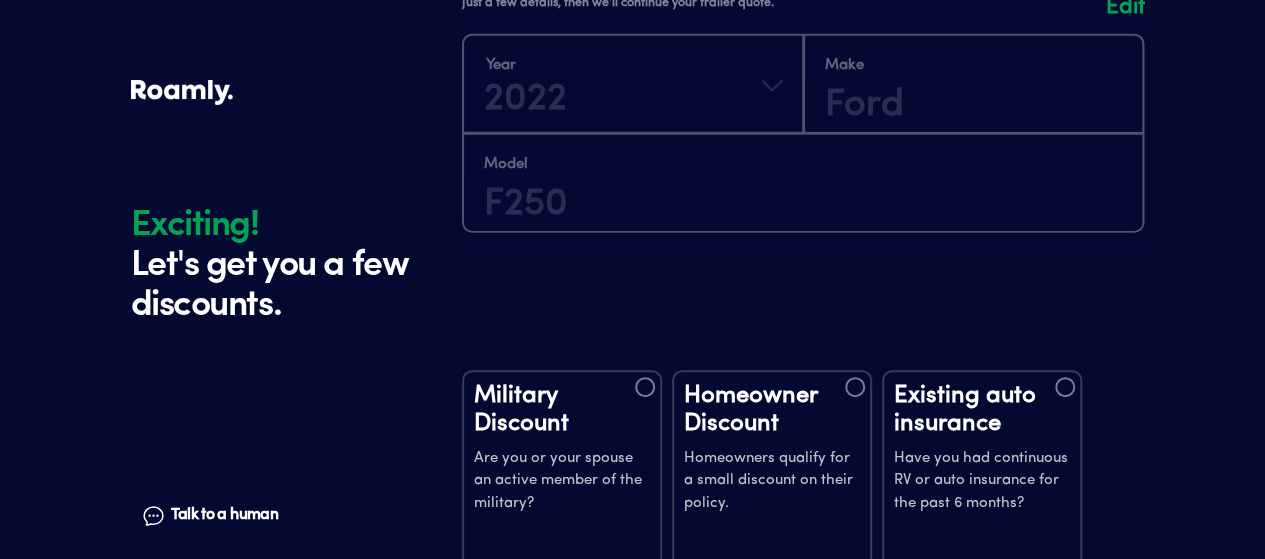 scroll, scrollTop: 3931, scrollLeft: 0, axis: vertical 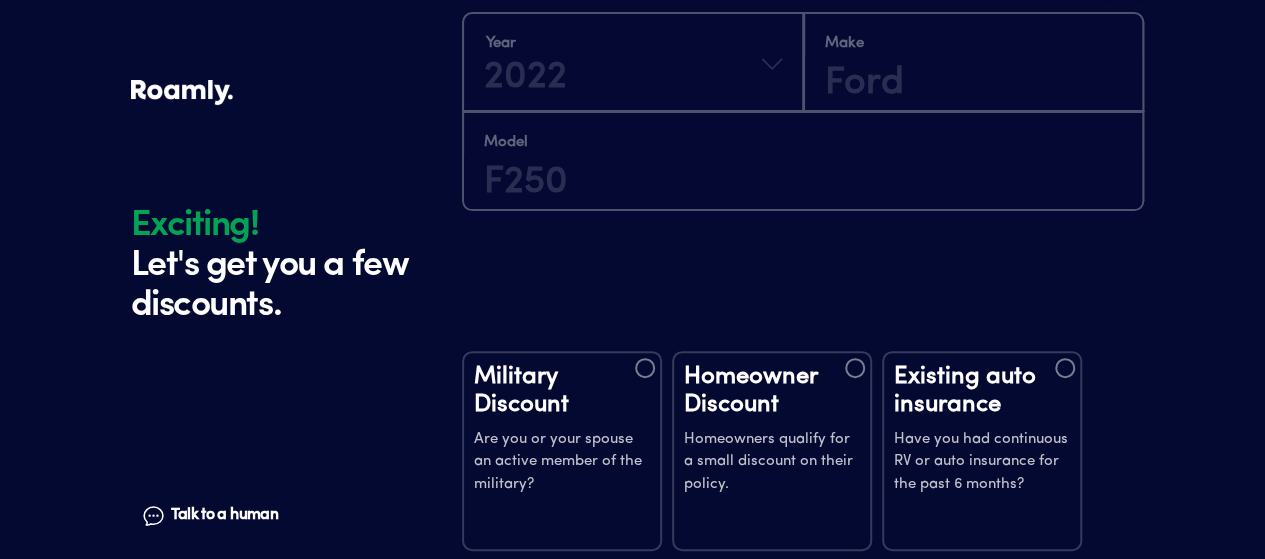 click on "Continue" at bounding box center (803, 832) 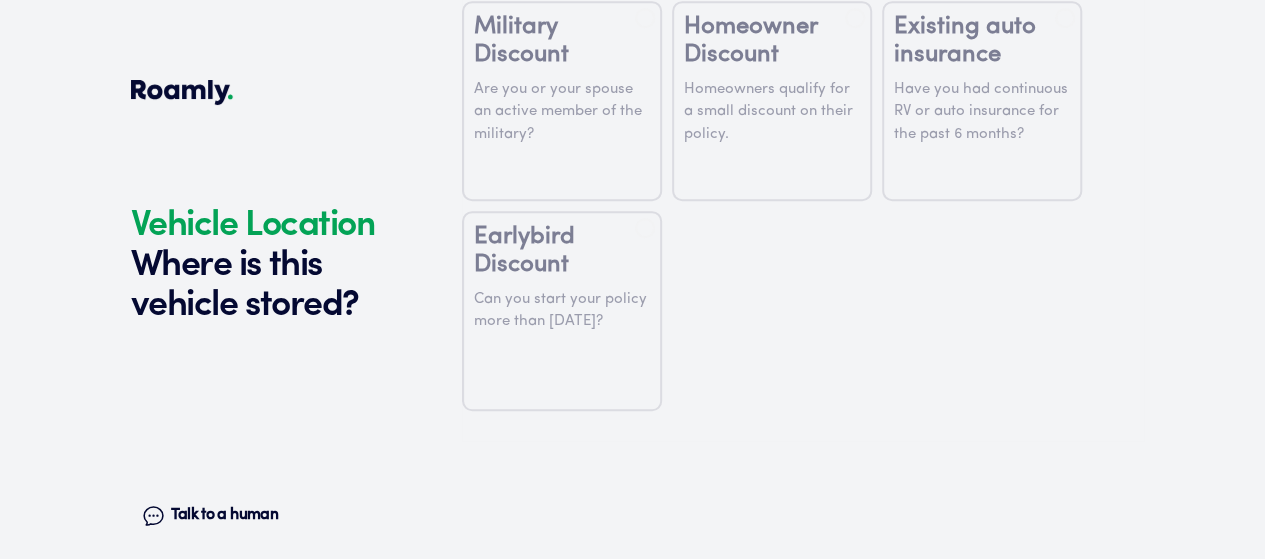 scroll, scrollTop: 4339, scrollLeft: 0, axis: vertical 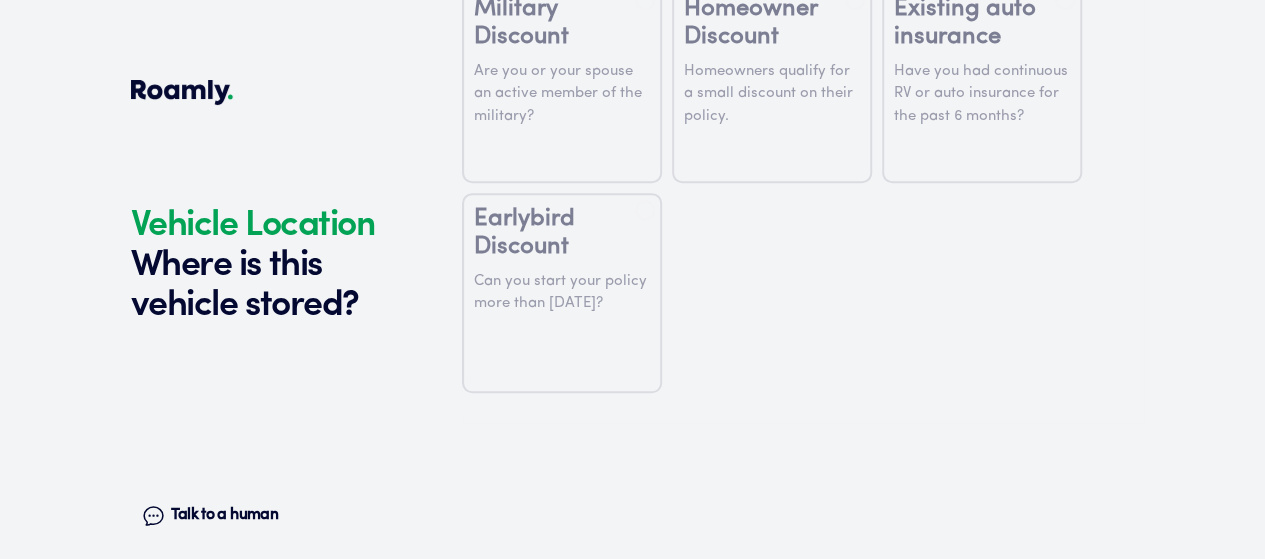 click at bounding box center [491, 651] 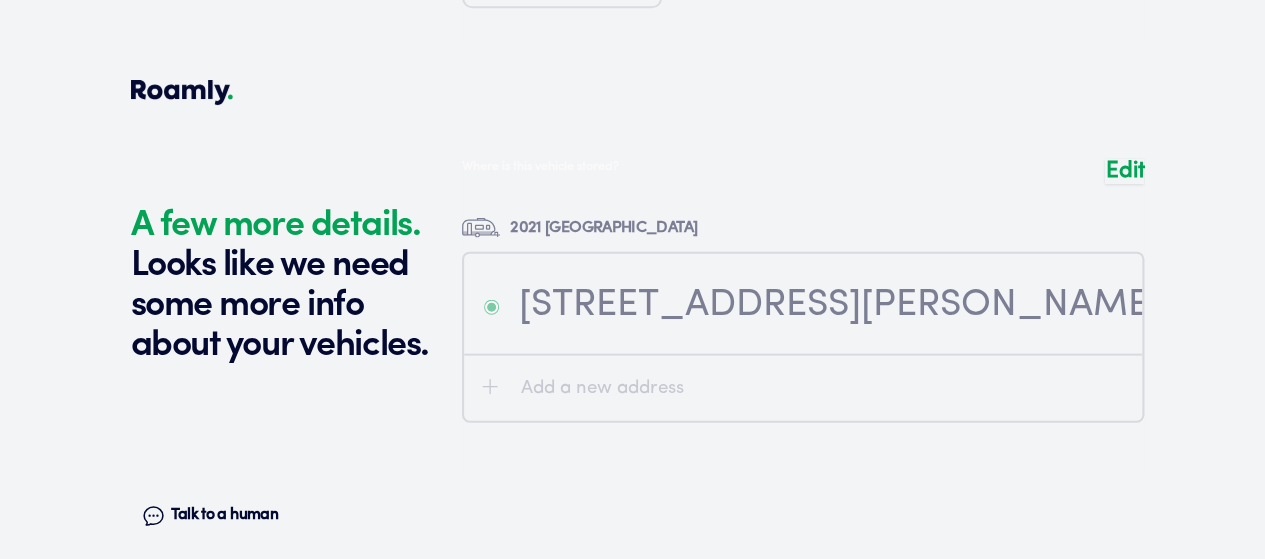 scroll, scrollTop: 4760, scrollLeft: 0, axis: vertical 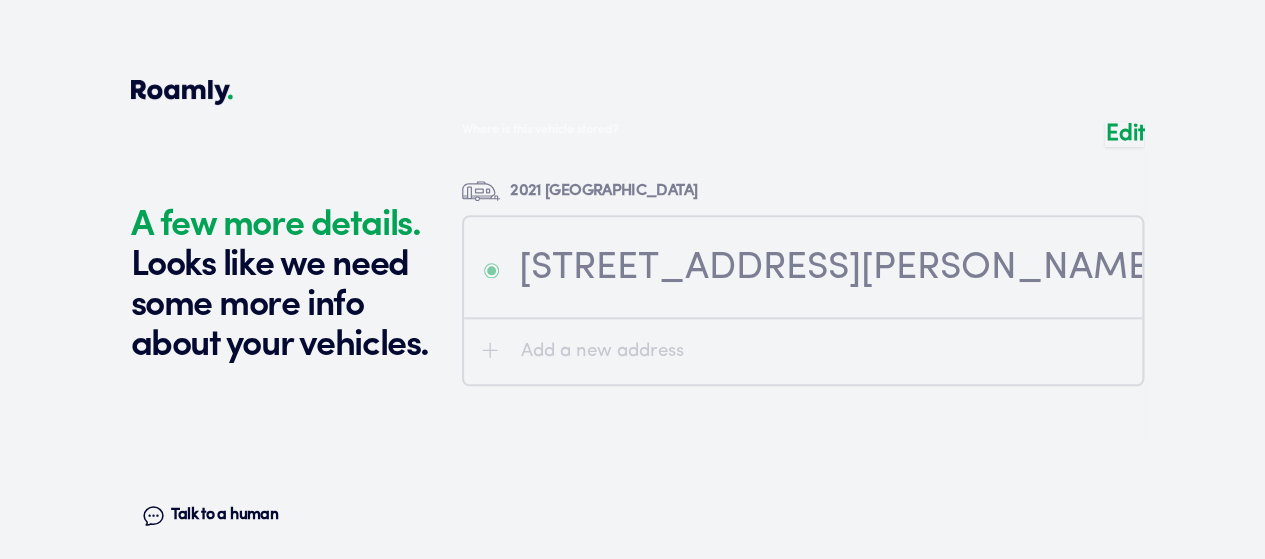 click at bounding box center (803, 666) 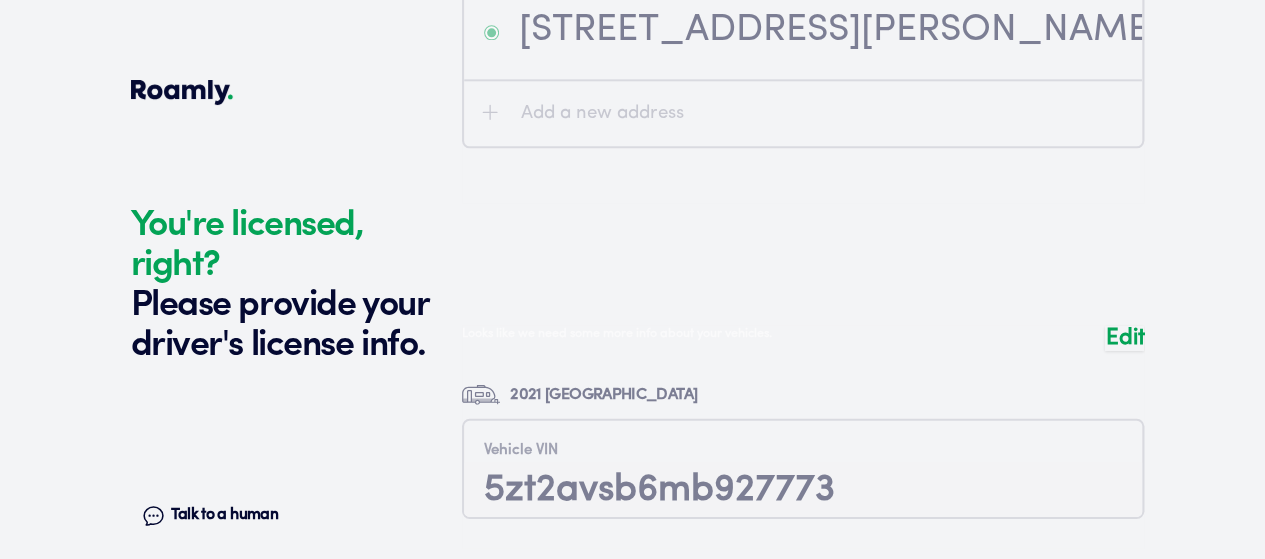 scroll, scrollTop: 5103, scrollLeft: 0, axis: vertical 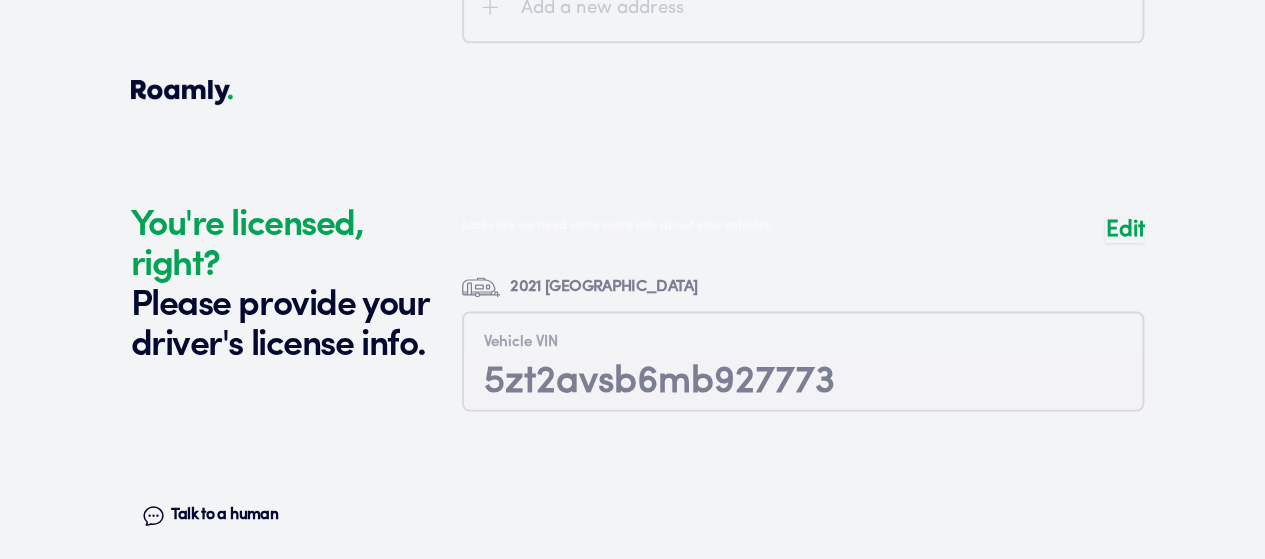 click at bounding box center (803, 682) 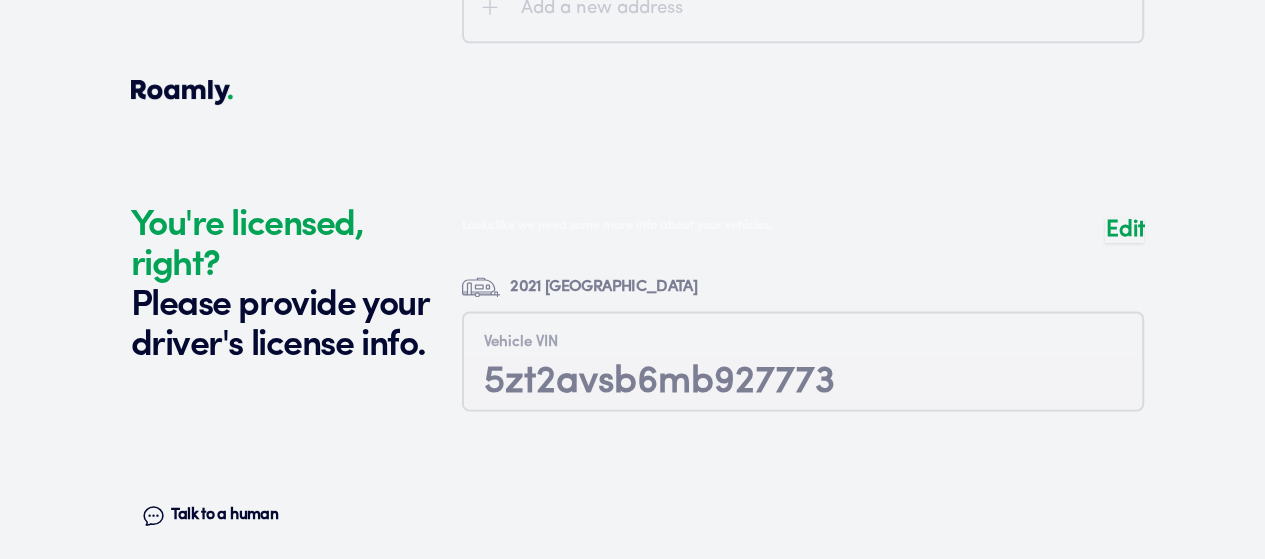 click on "License State" at bounding box center (803, 781) 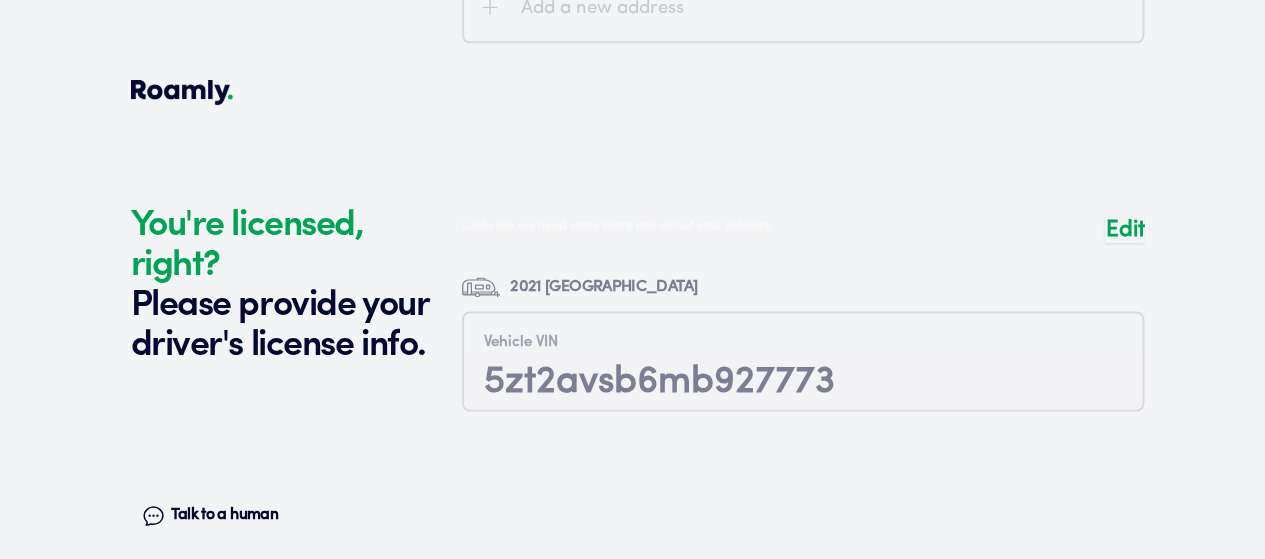 click on "License State" at bounding box center [803, 781] 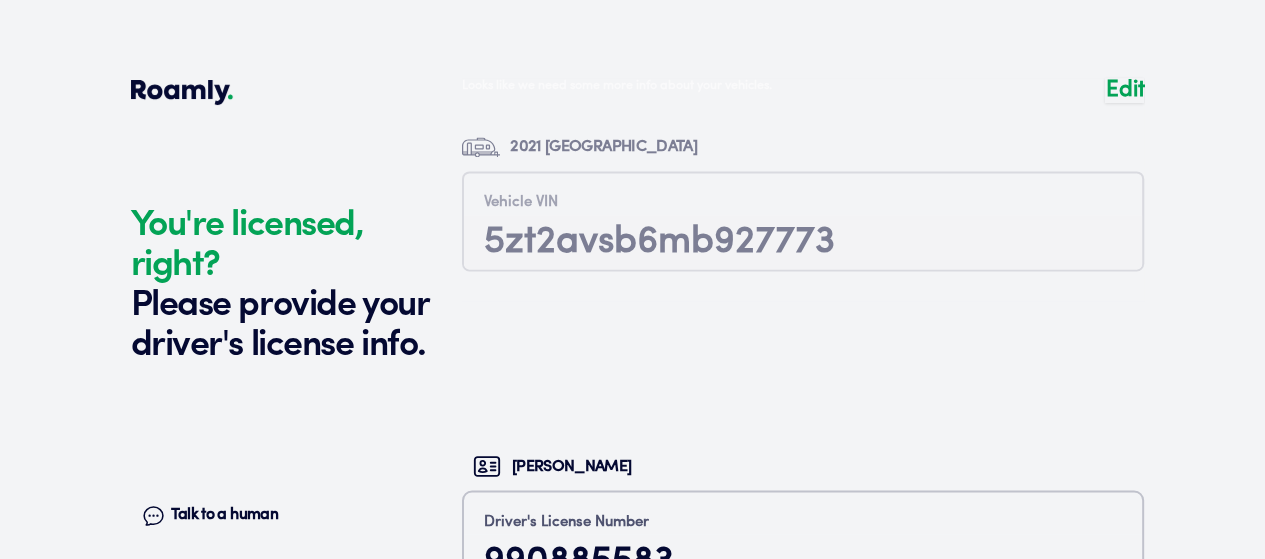 scroll, scrollTop: 142, scrollLeft: 0, axis: vertical 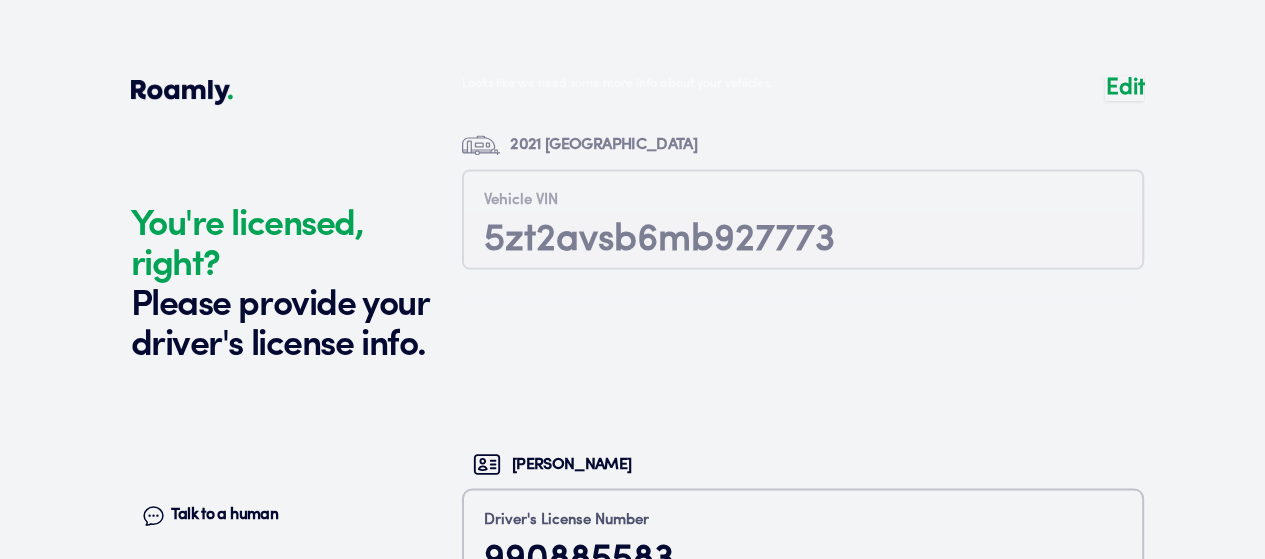 click on "CO" at bounding box center [803, 864] 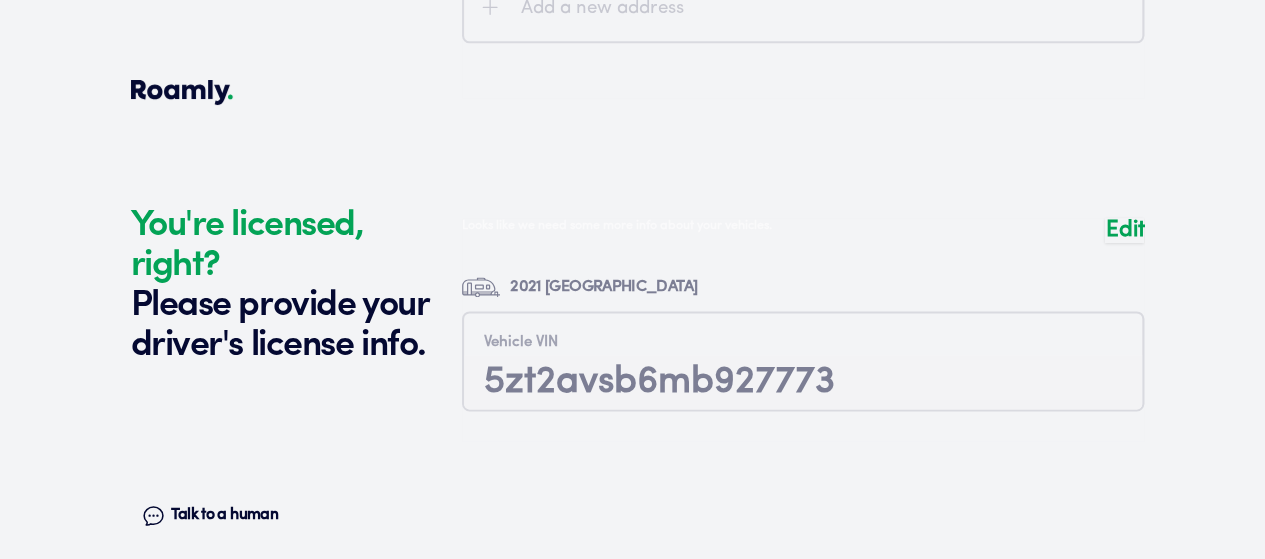 click on "Continue" at bounding box center [803, 890] 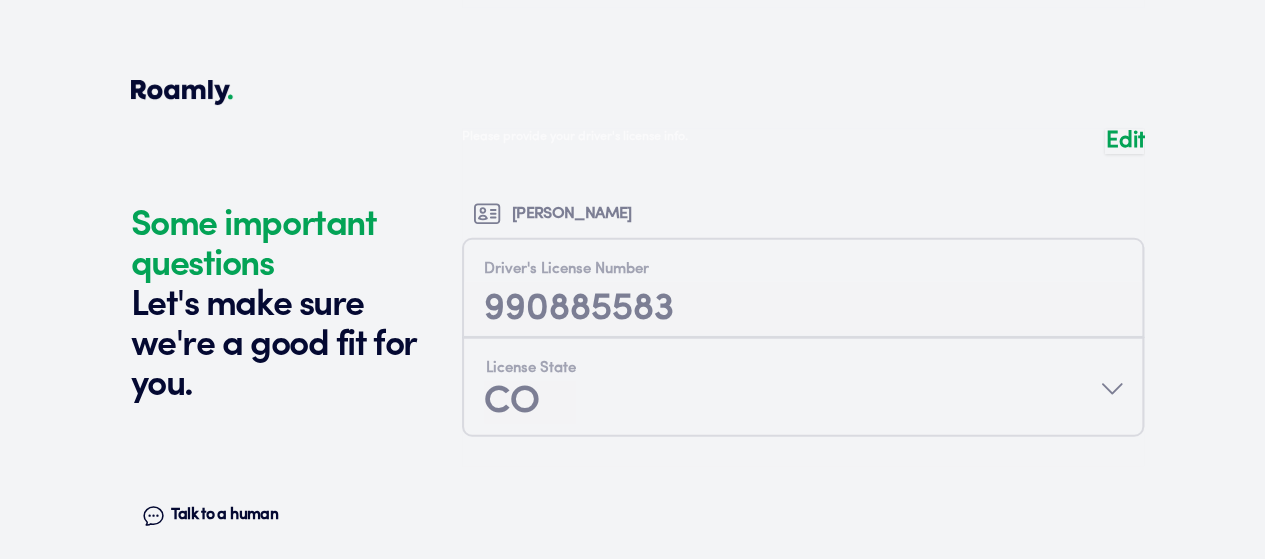 scroll, scrollTop: 5561, scrollLeft: 0, axis: vertical 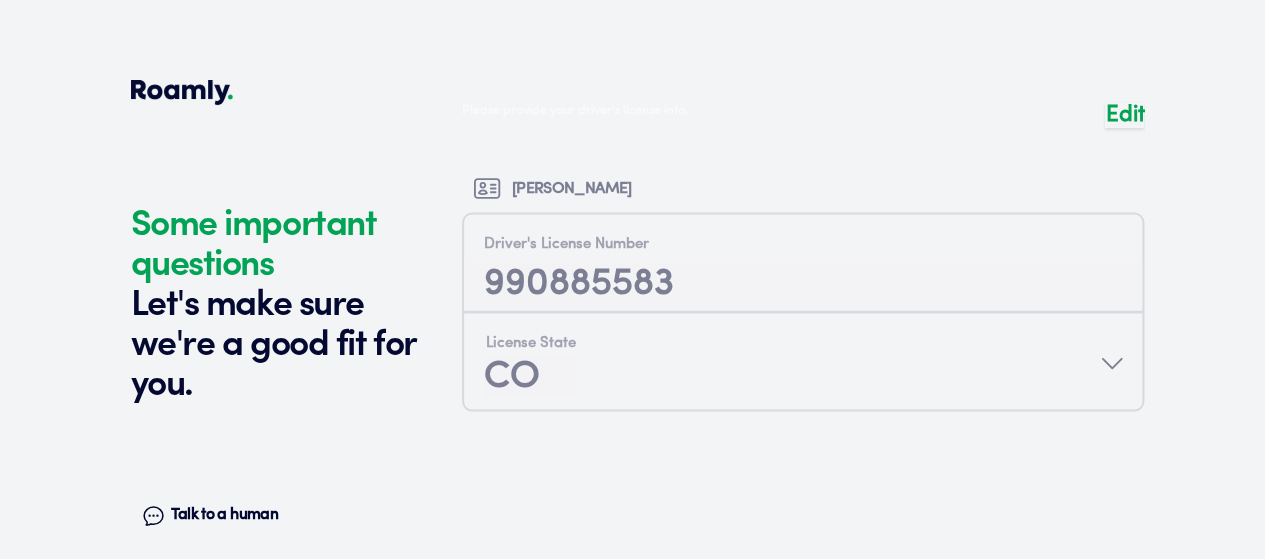 click on "No" at bounding box center (548, 573) 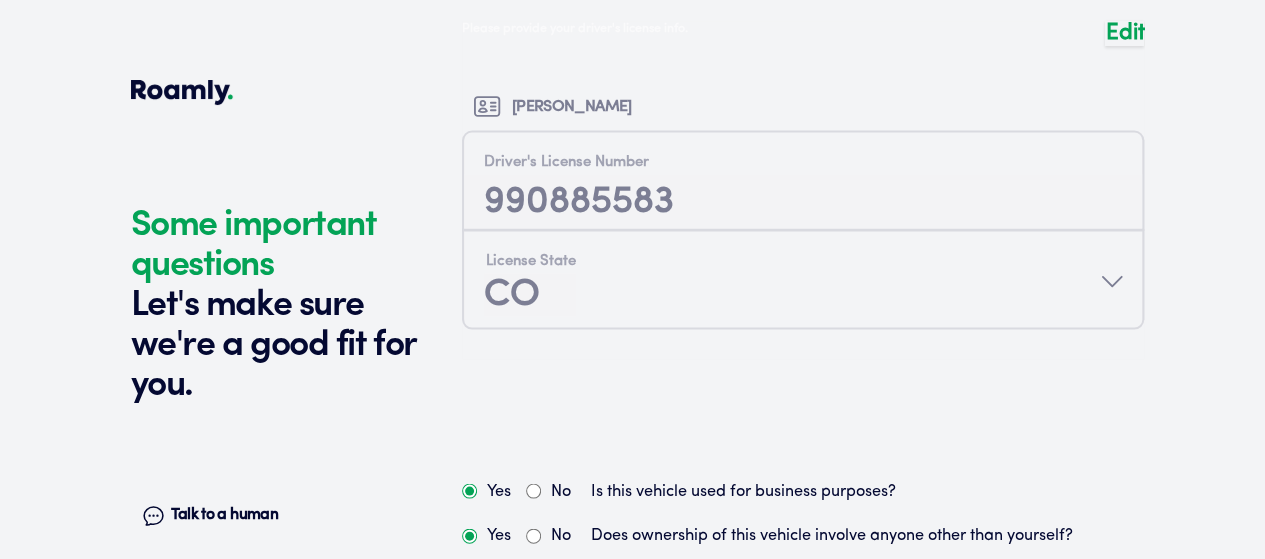 scroll, scrollTop: 5671, scrollLeft: 0, axis: vertical 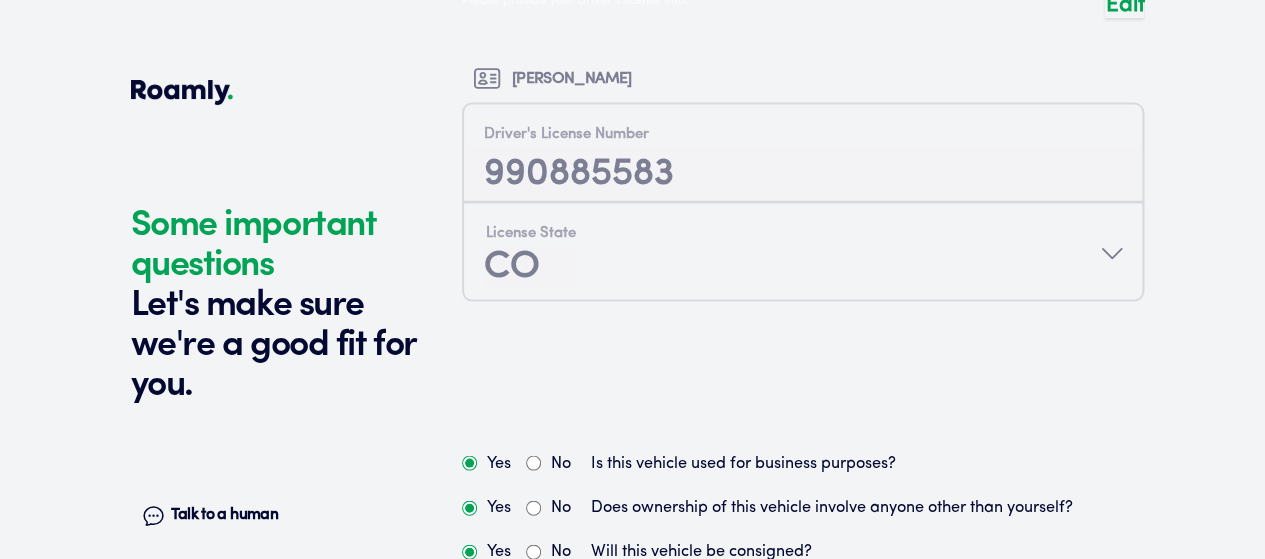 click on "No" at bounding box center [533, 809] 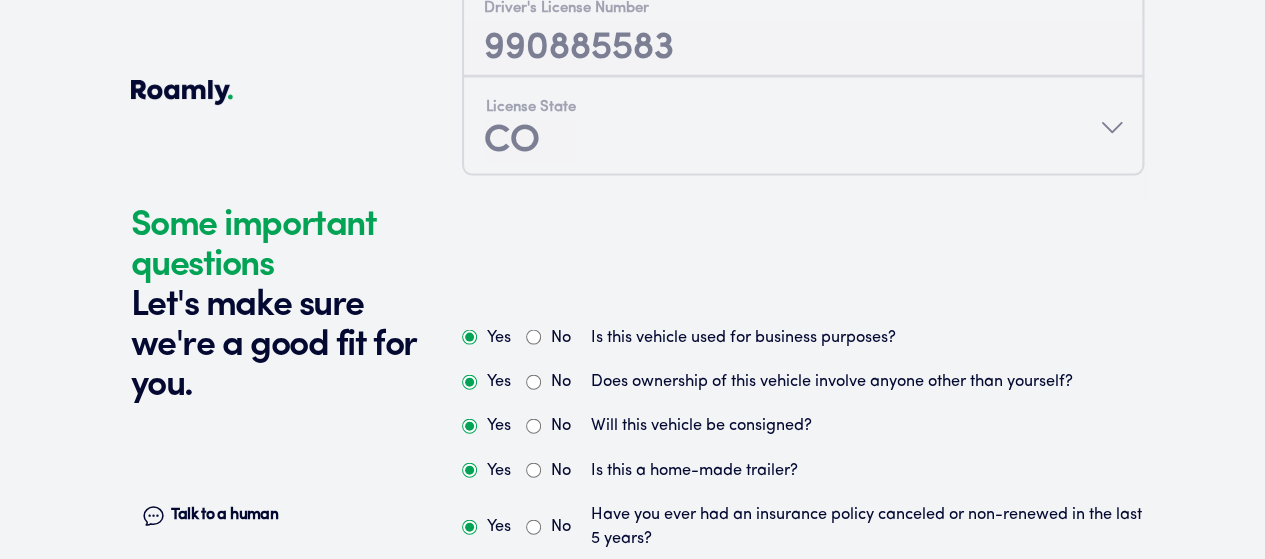 scroll, scrollTop: 5831, scrollLeft: 0, axis: vertical 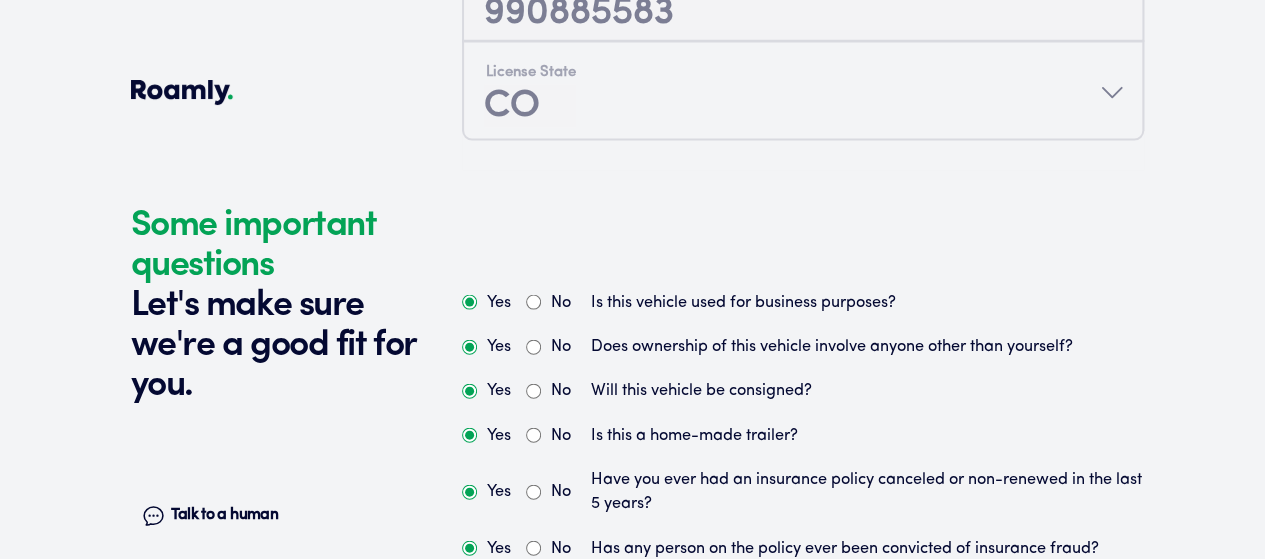 click on "Continue" at bounding box center (803, 934) 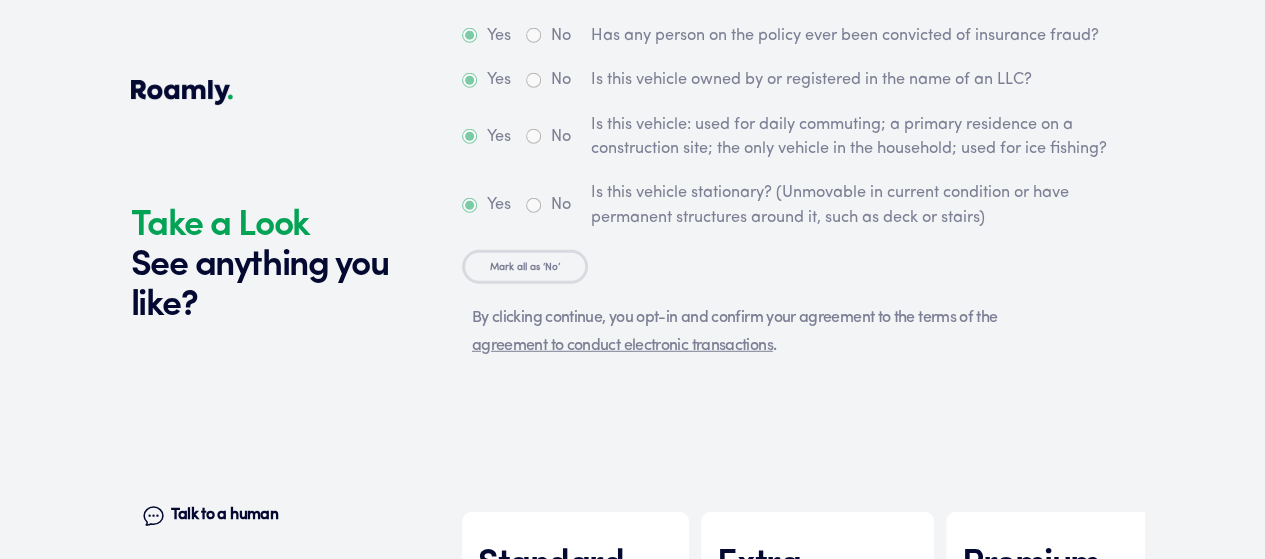 scroll, scrollTop: 6383, scrollLeft: 0, axis: vertical 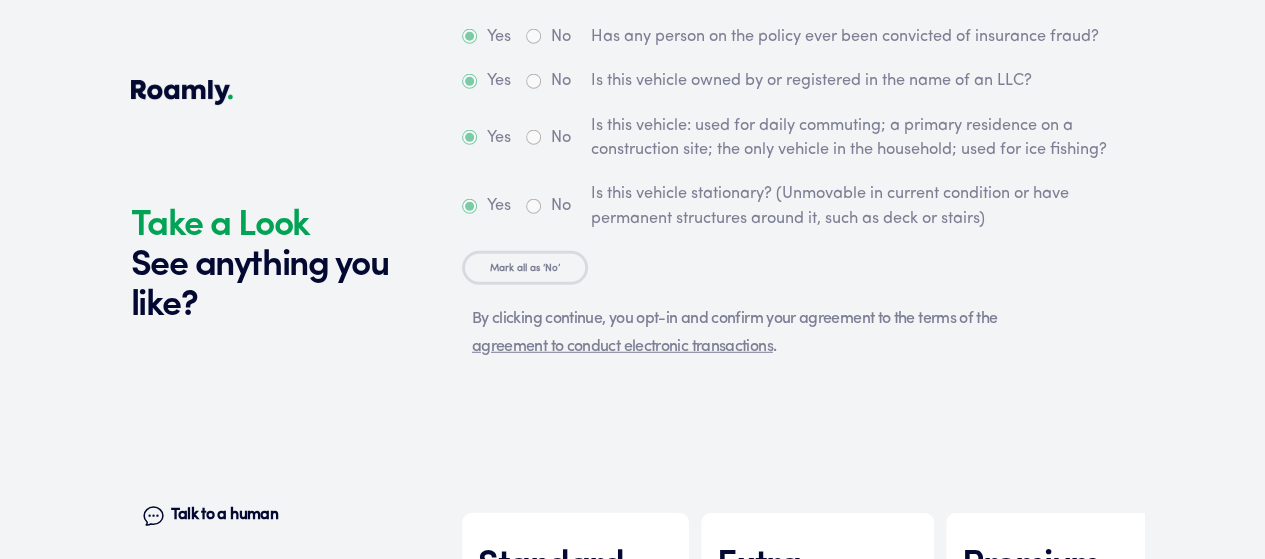click on "Select" at bounding box center (575, 976) 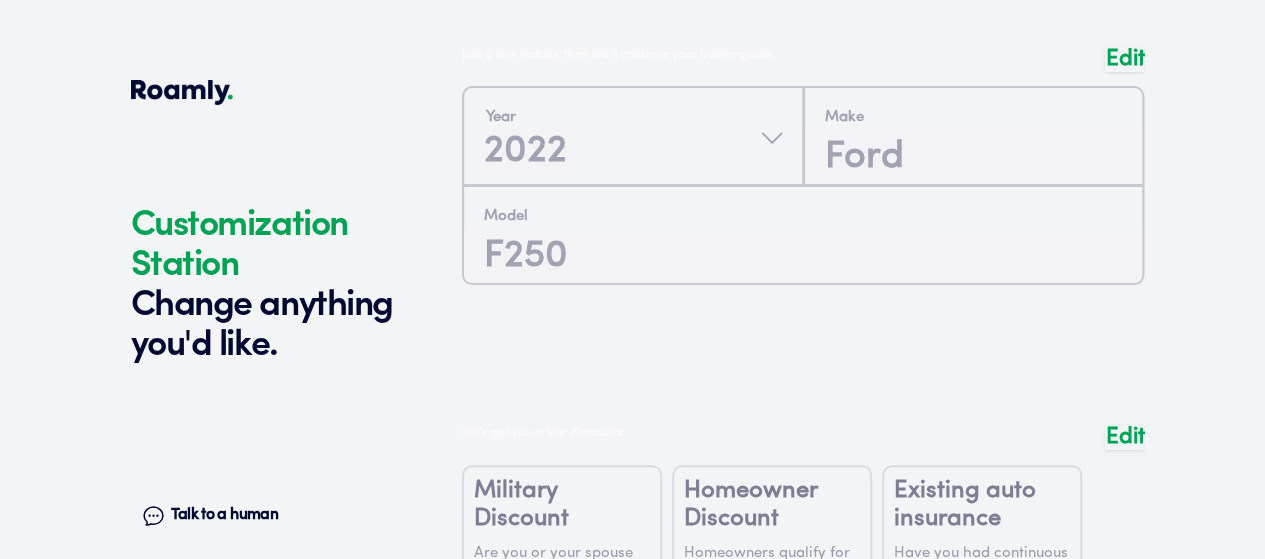 scroll, scrollTop: 3869, scrollLeft: 0, axis: vertical 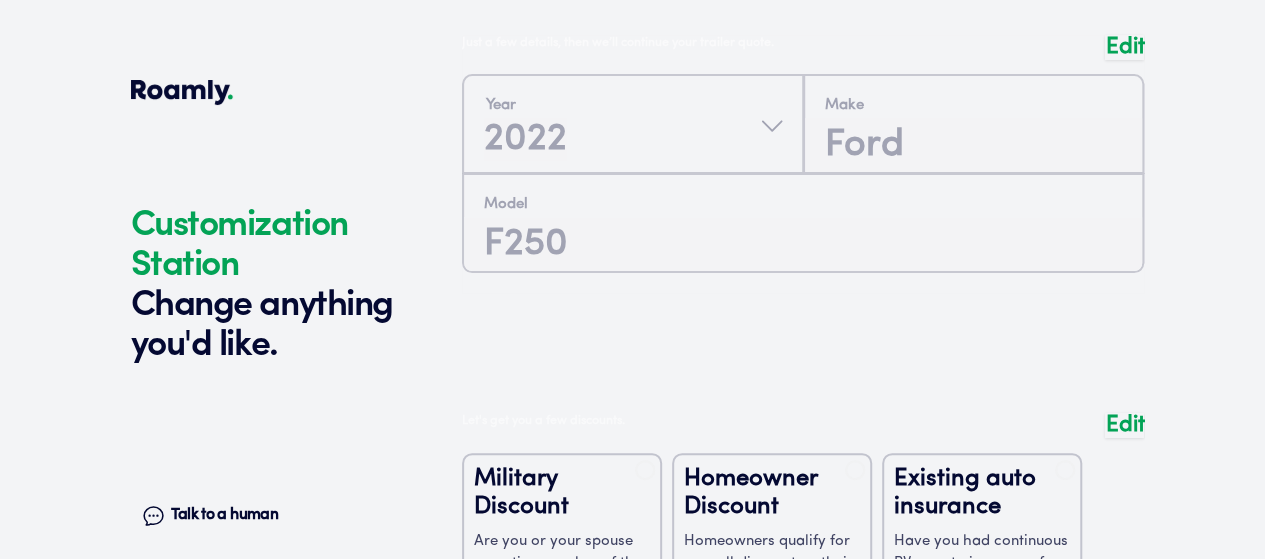 click at bounding box center [803, 653] 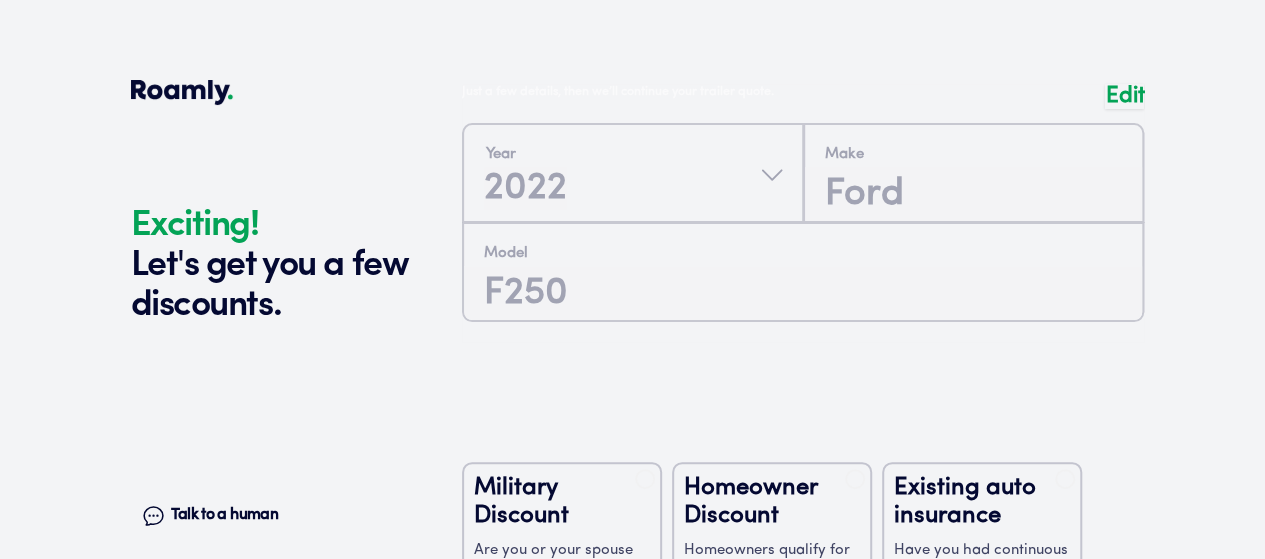 scroll, scrollTop: 3931, scrollLeft: 0, axis: vertical 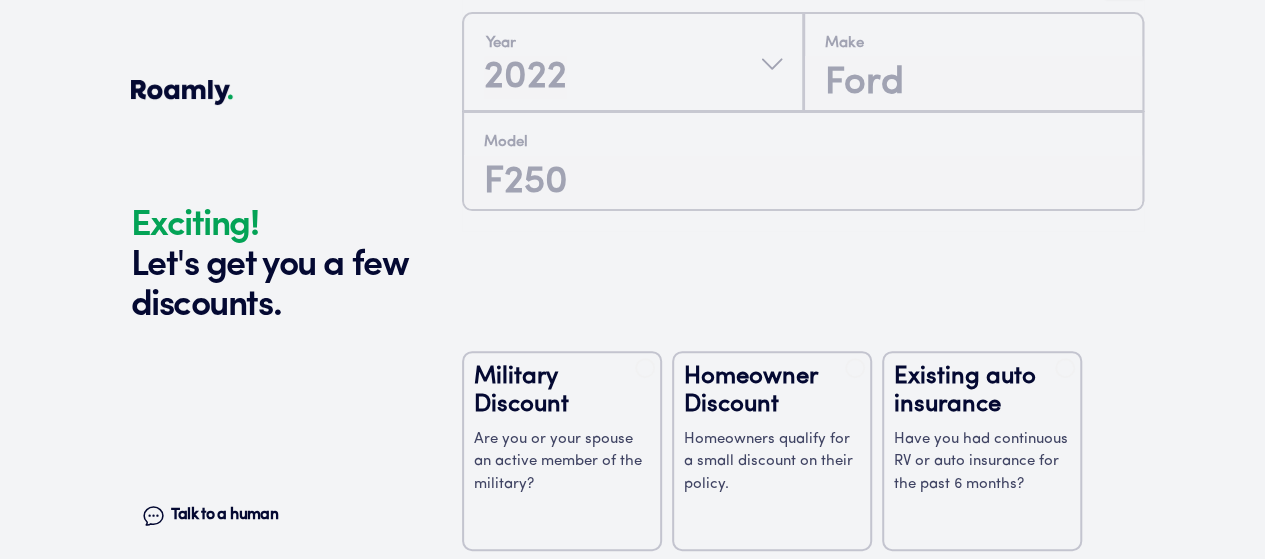 click on "Continue" at bounding box center [803, 832] 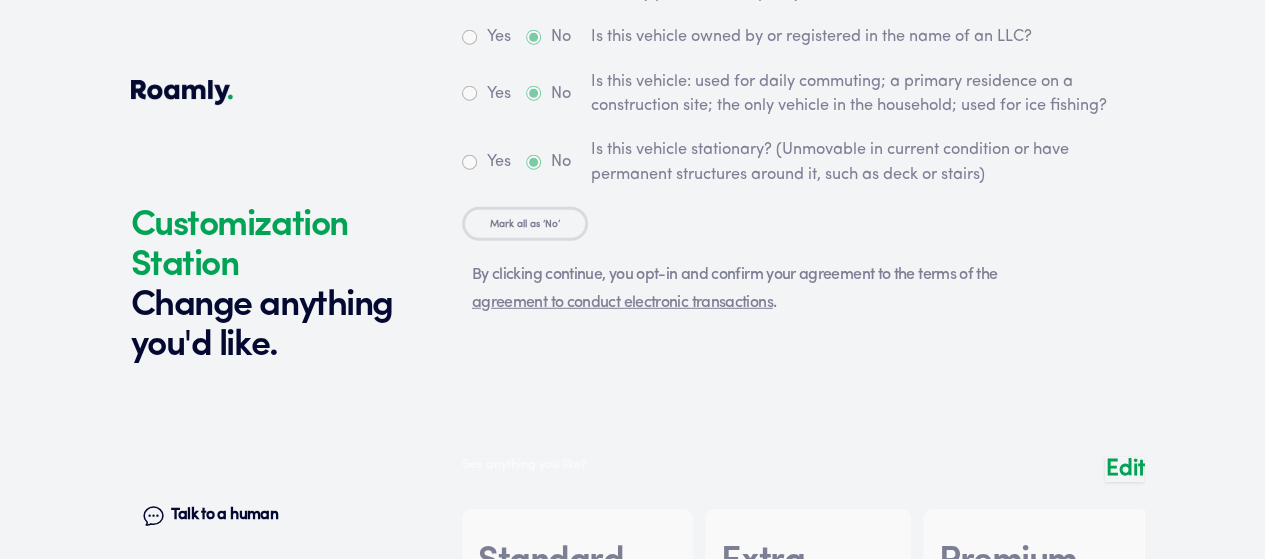 scroll, scrollTop: 6426, scrollLeft: 0, axis: vertical 